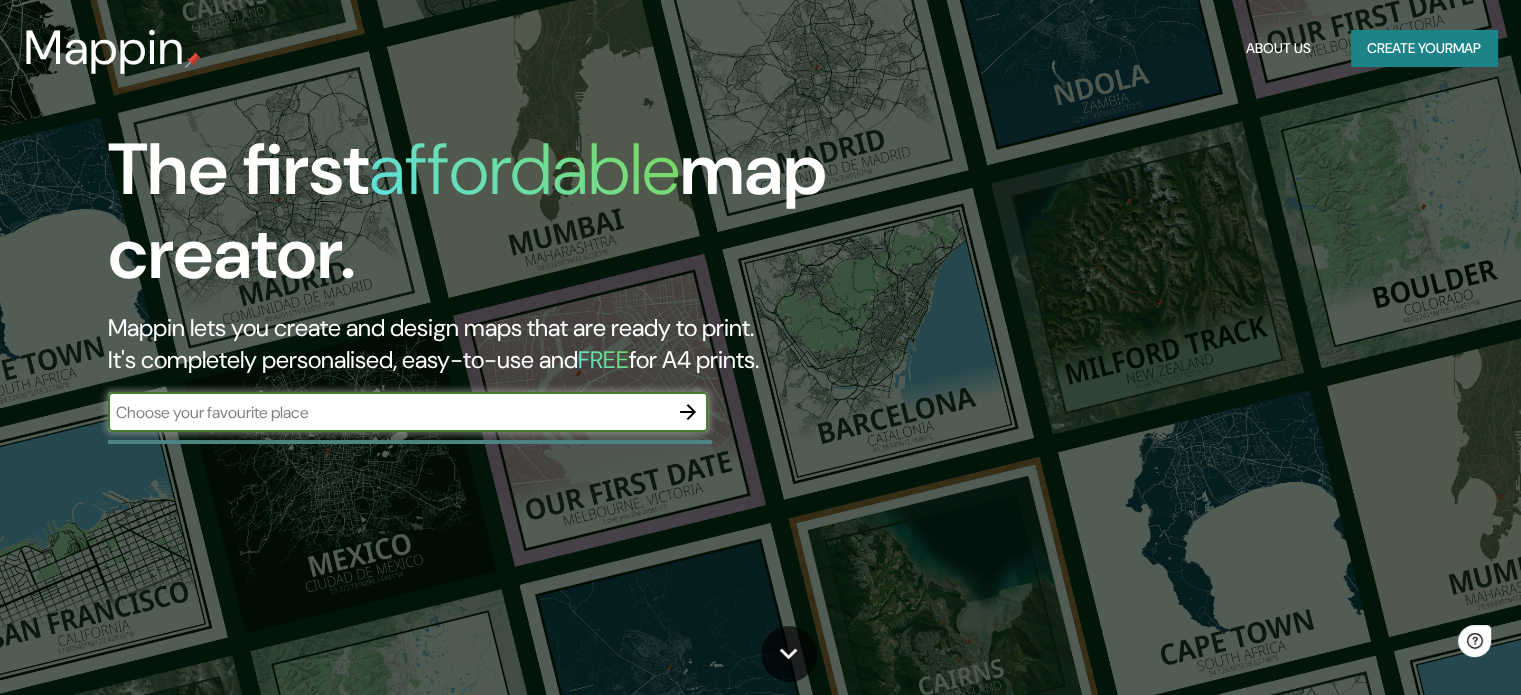 scroll, scrollTop: 0, scrollLeft: 0, axis: both 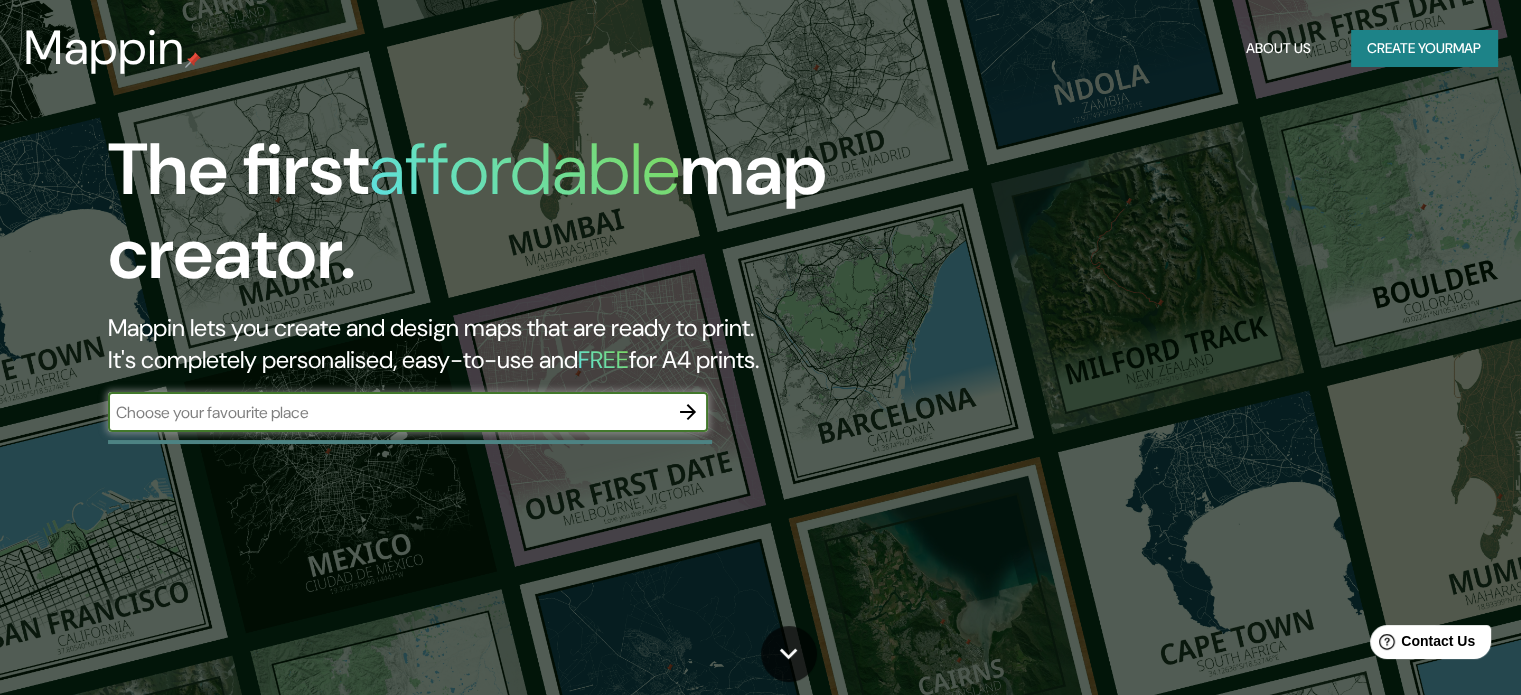 click at bounding box center [388, 412] 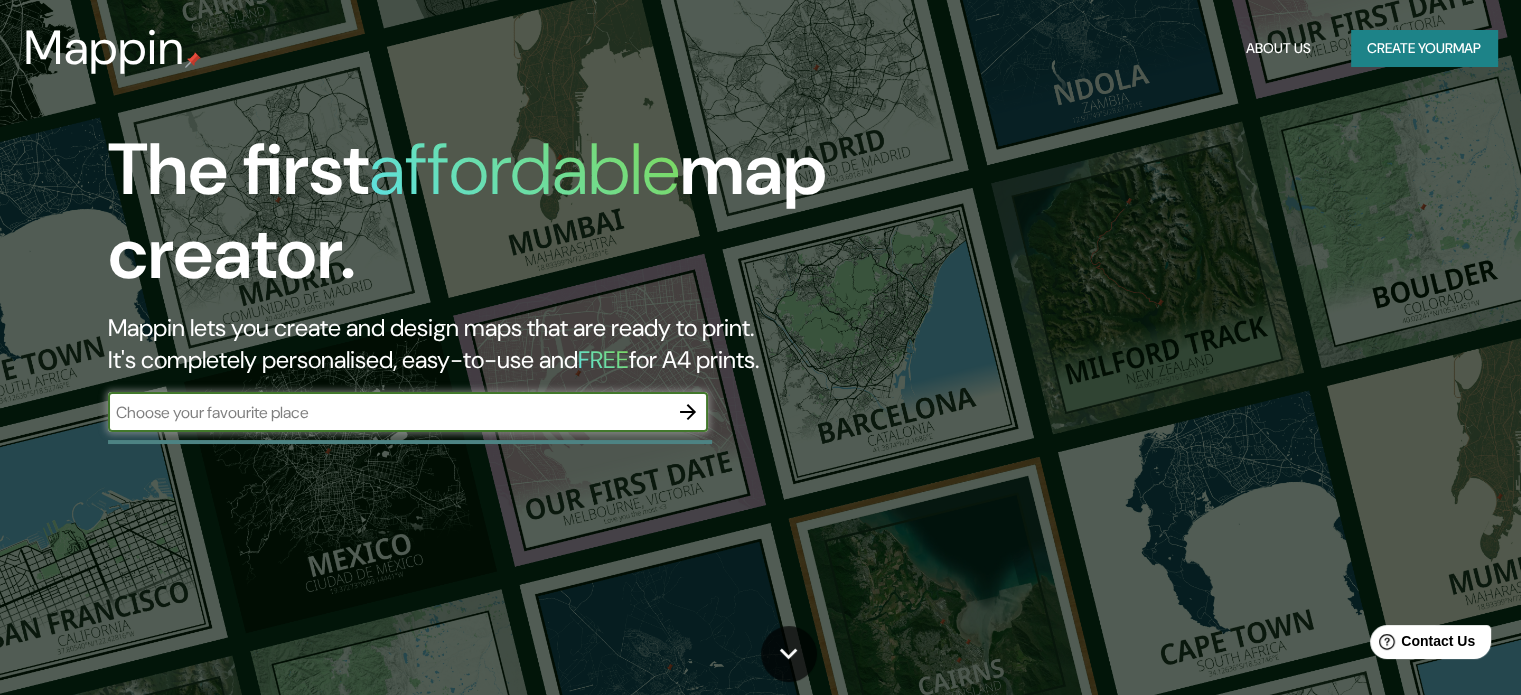 type on "[CITY], [COUNTRY]" 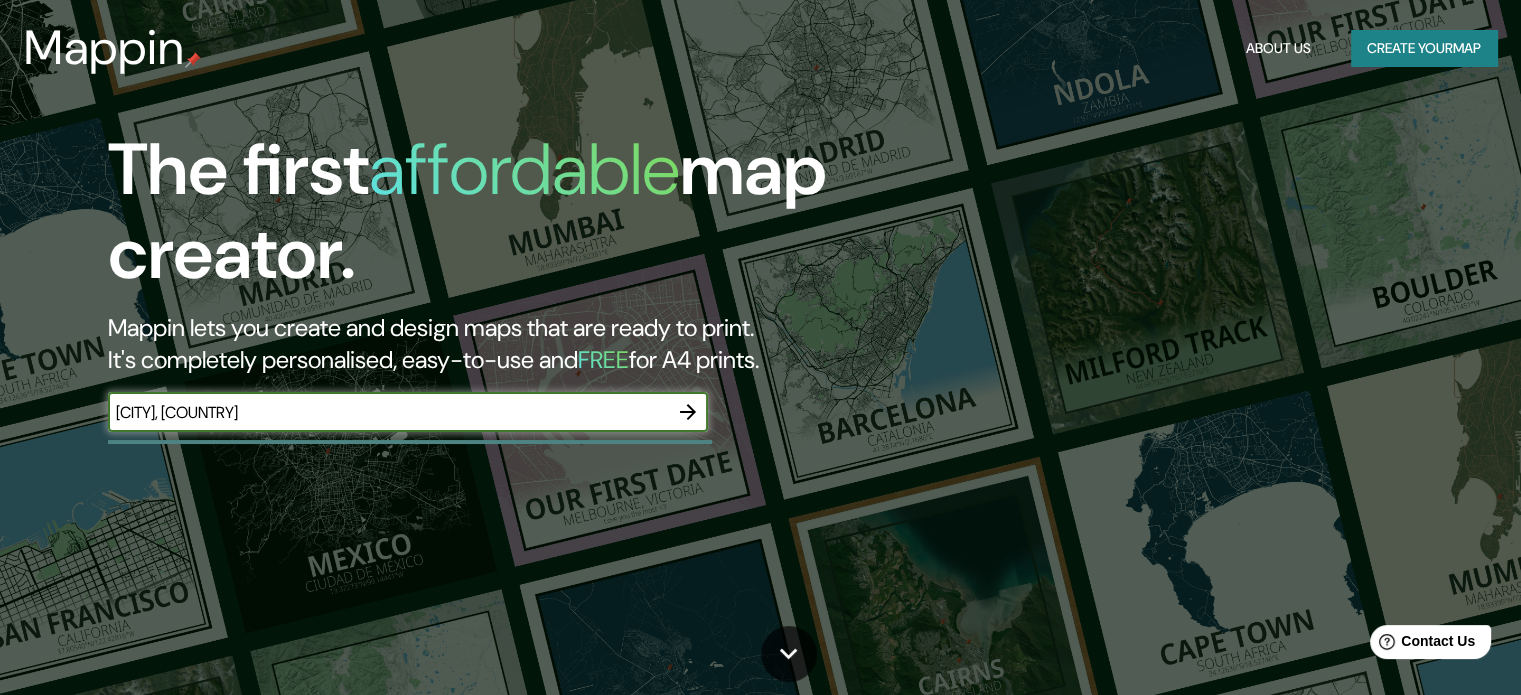 click 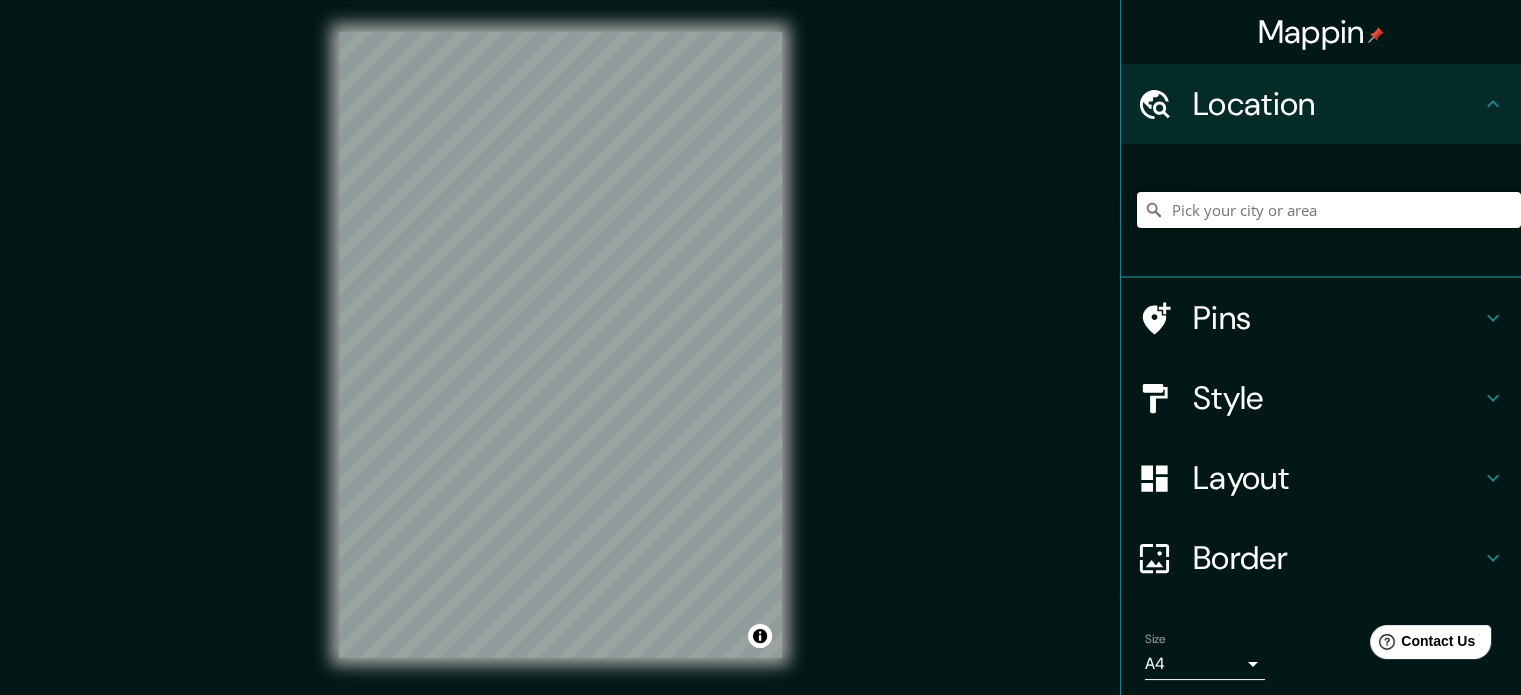 click at bounding box center (1329, 210) 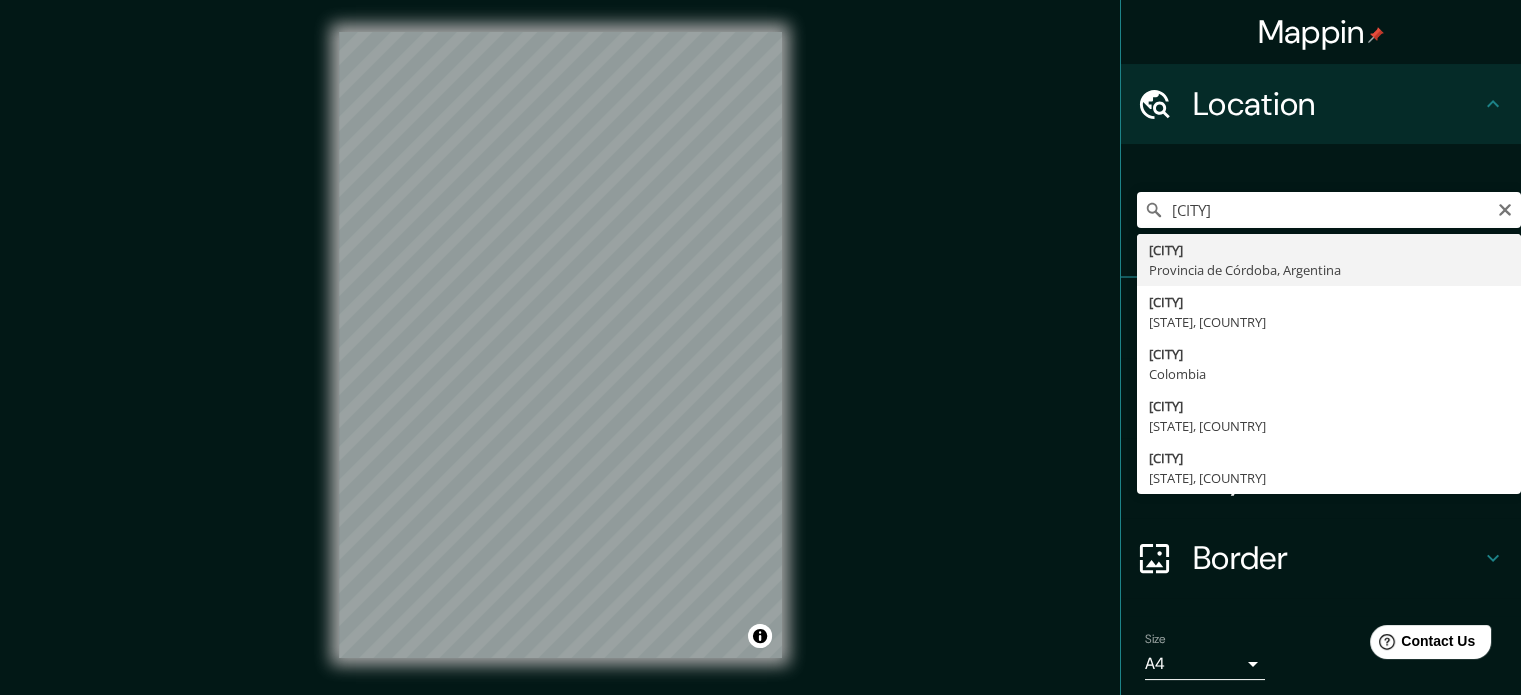 type on "[CITY], [STATE], [COUNTRY]" 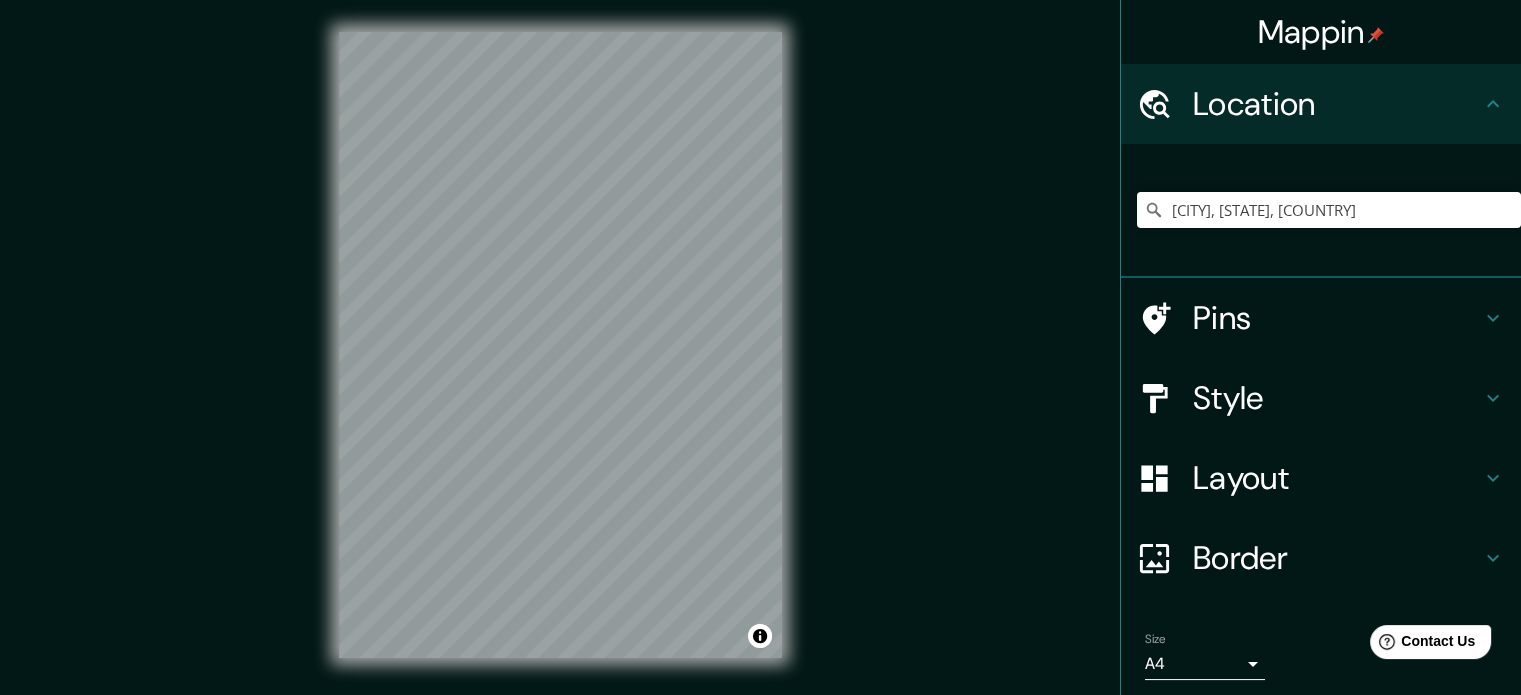 scroll, scrollTop: 68, scrollLeft: 0, axis: vertical 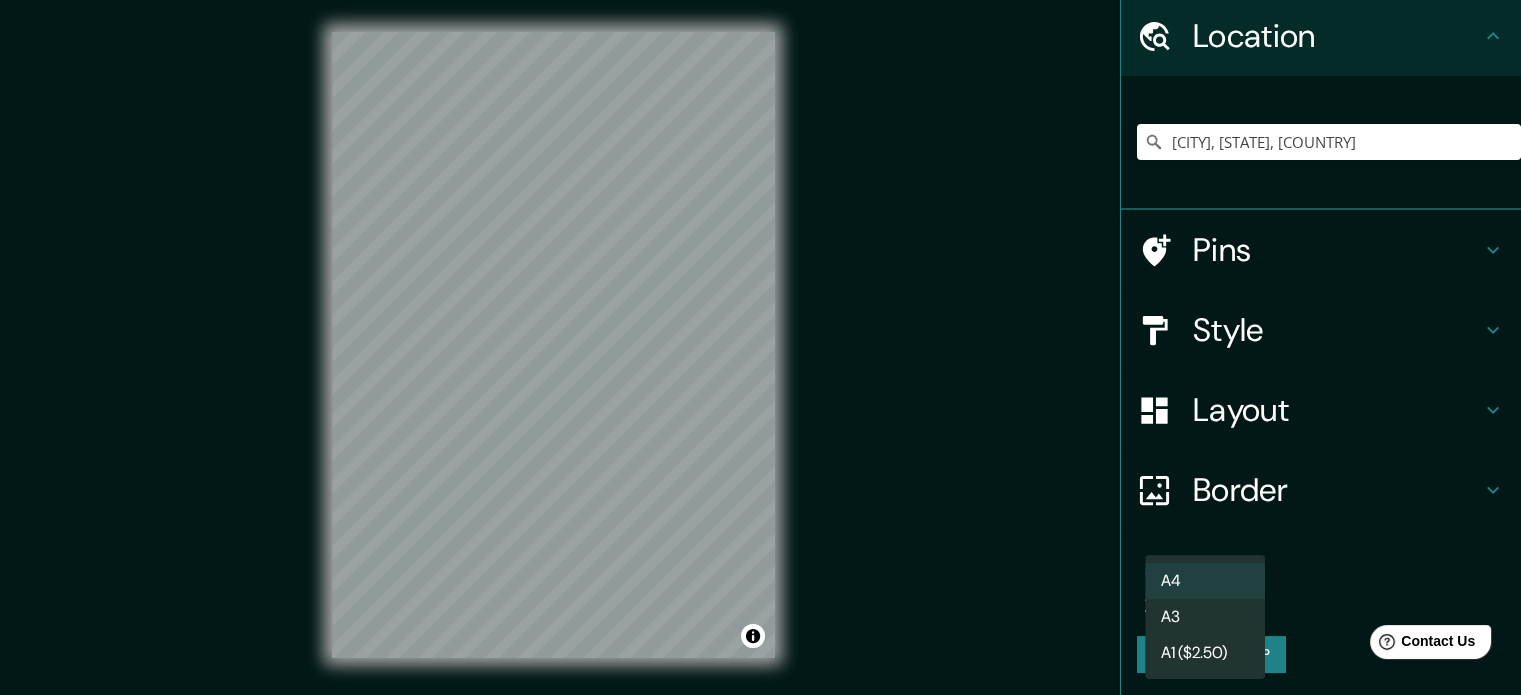 click on "Mappin Location [CITY], [STATE], [COUNTRY] Pins Style Layout Border Choose a border.  Hint : you can make layers of the frame opaque to create some cool effects. None Simple Transparent Fancy Size A4 single Create your map © Mapbox   © OpenStreetMap   Improve this map Any problems, suggestions, or concerns please email    help@example.com . . . A4 A3 A1 ($2.50)" at bounding box center (760, 347) 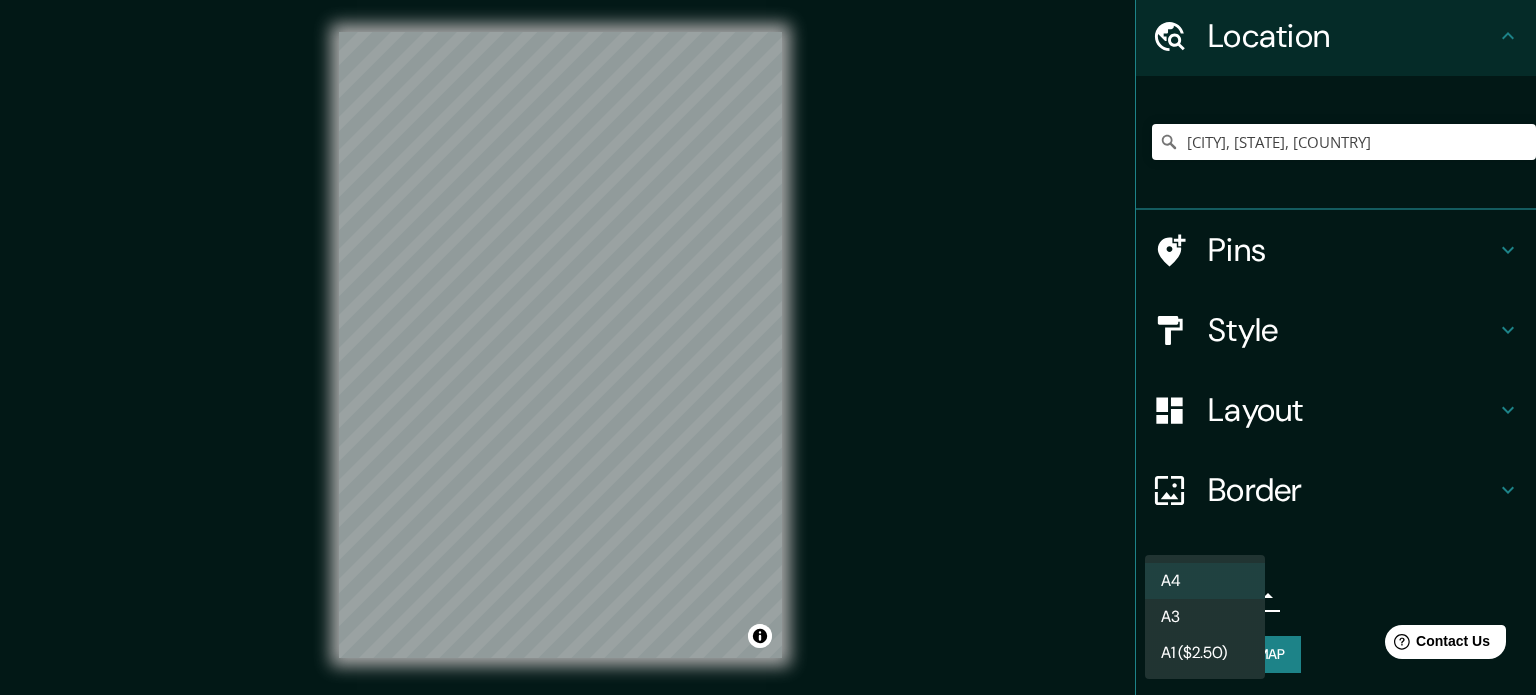 click on "A3" at bounding box center [1205, 617] 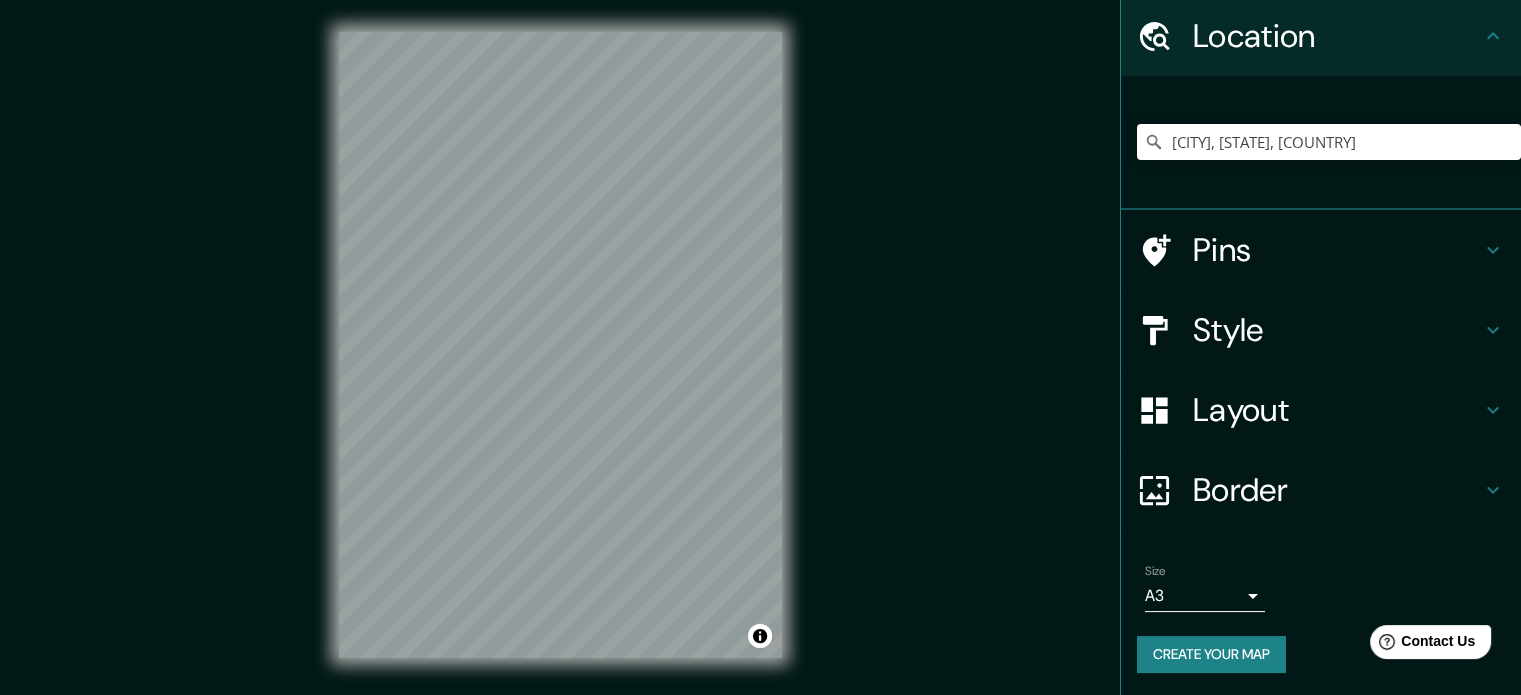 click on "Layout" at bounding box center (1337, 410) 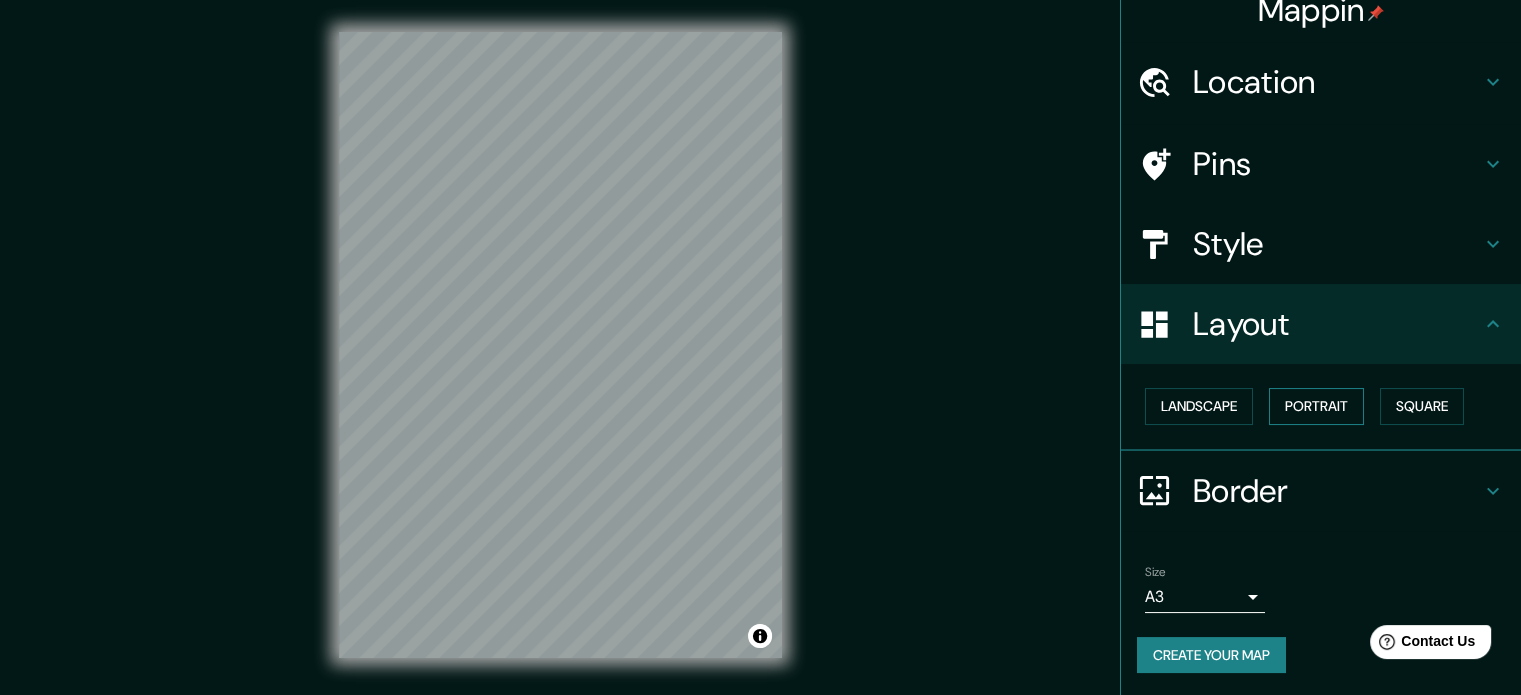 scroll, scrollTop: 22, scrollLeft: 0, axis: vertical 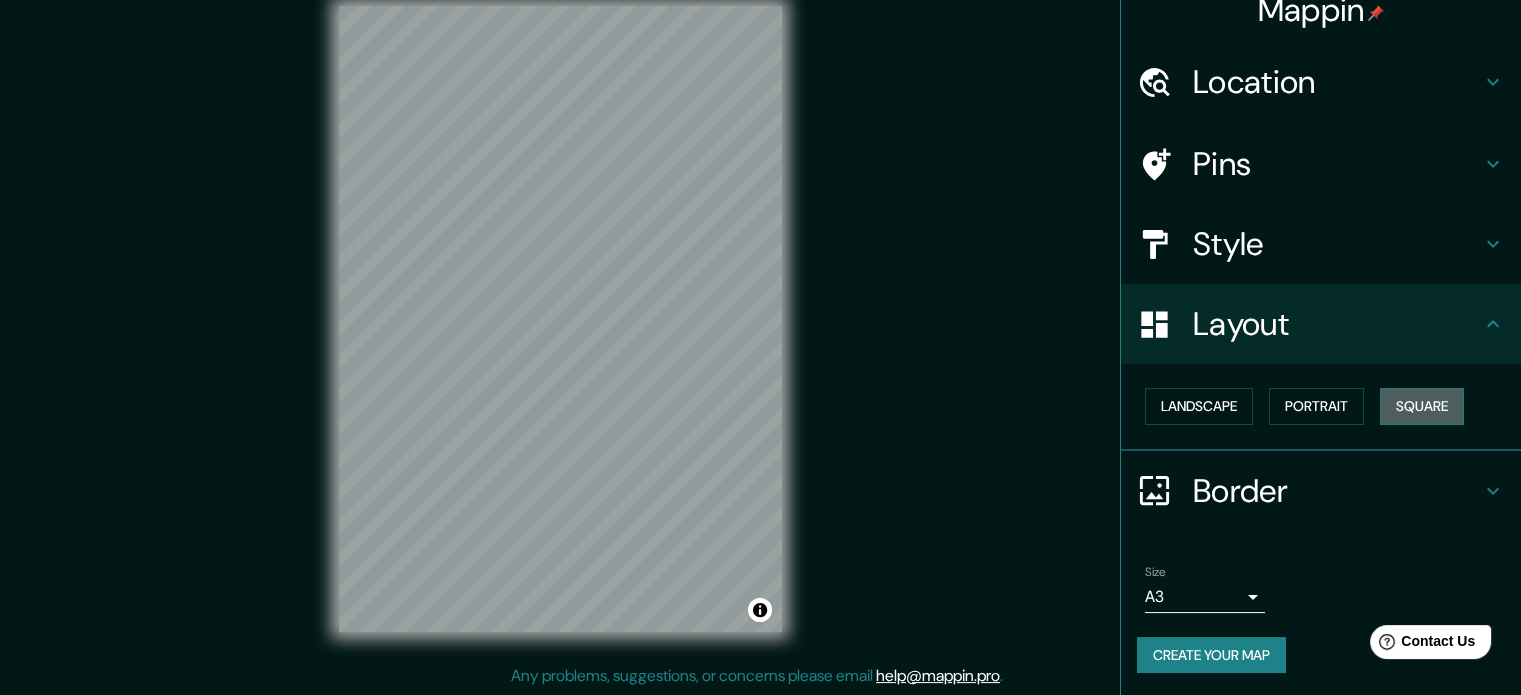 click on "Square" at bounding box center (1422, 406) 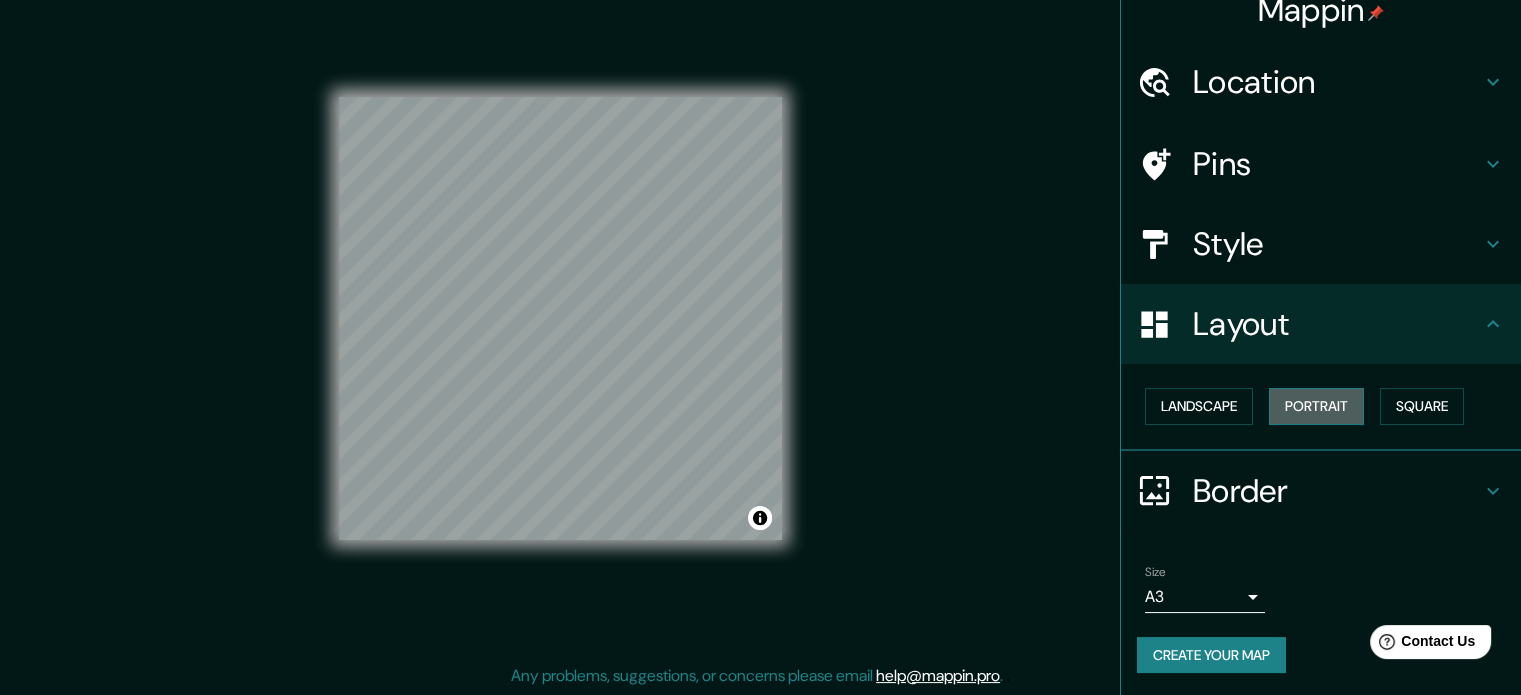 click on "Portrait" at bounding box center (1316, 406) 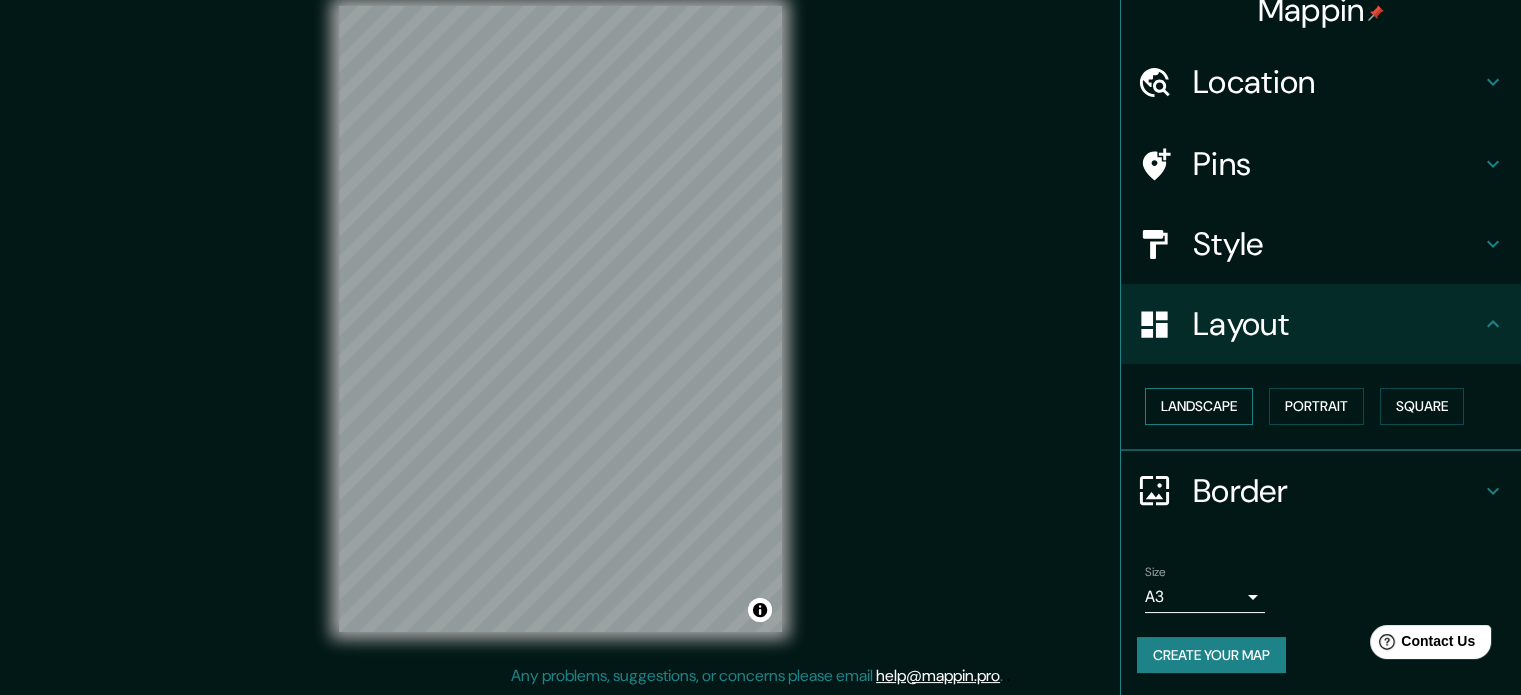 click on "Landscape" at bounding box center (1199, 406) 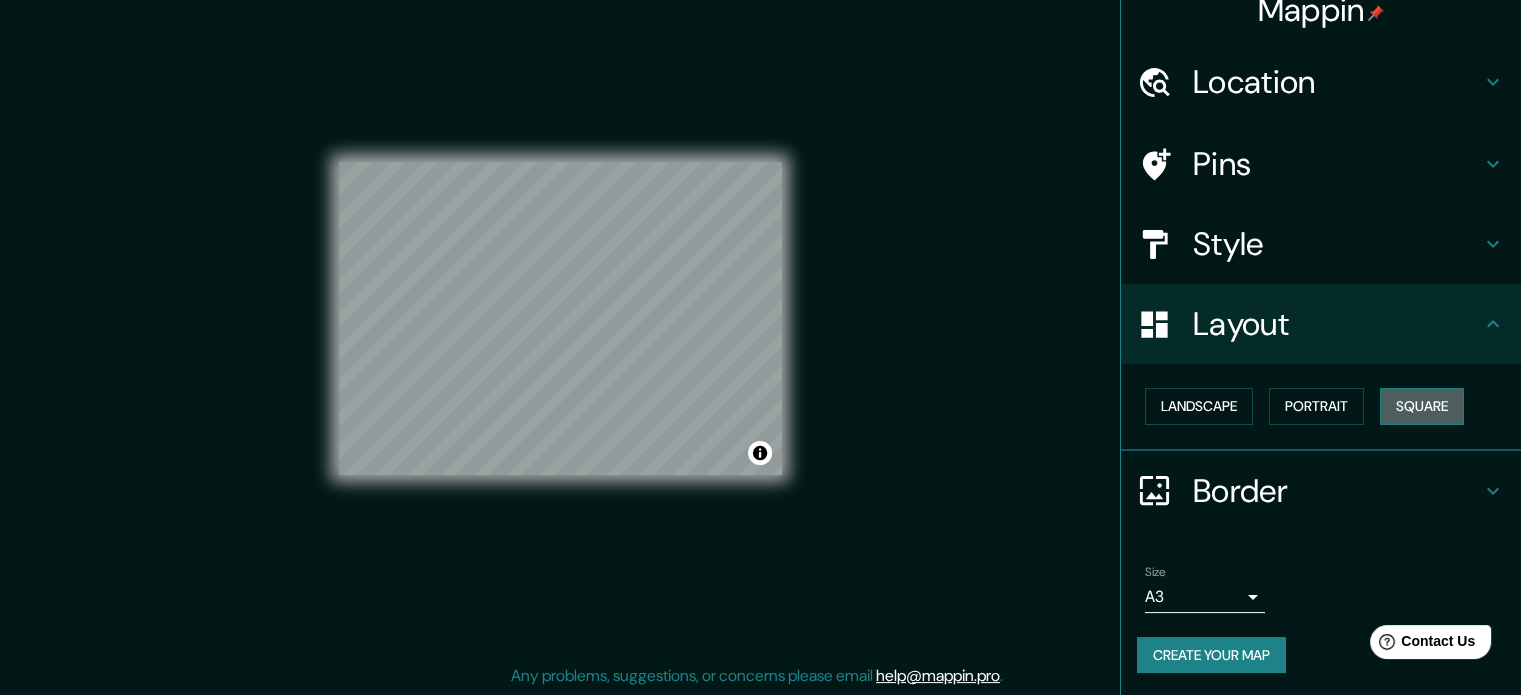 click on "Square" at bounding box center [1422, 406] 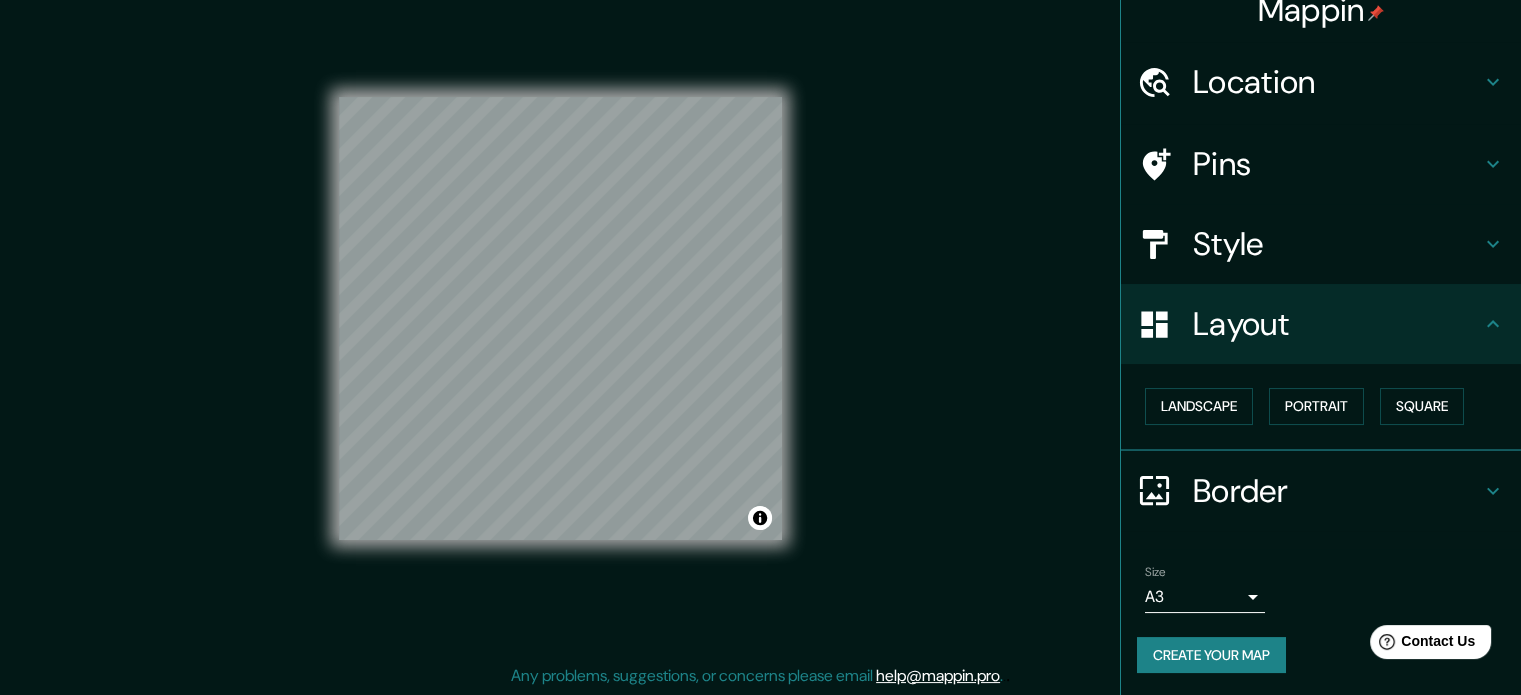 click on "© Mapbox   © OpenStreetMap   Improve this map" at bounding box center (560, 319) 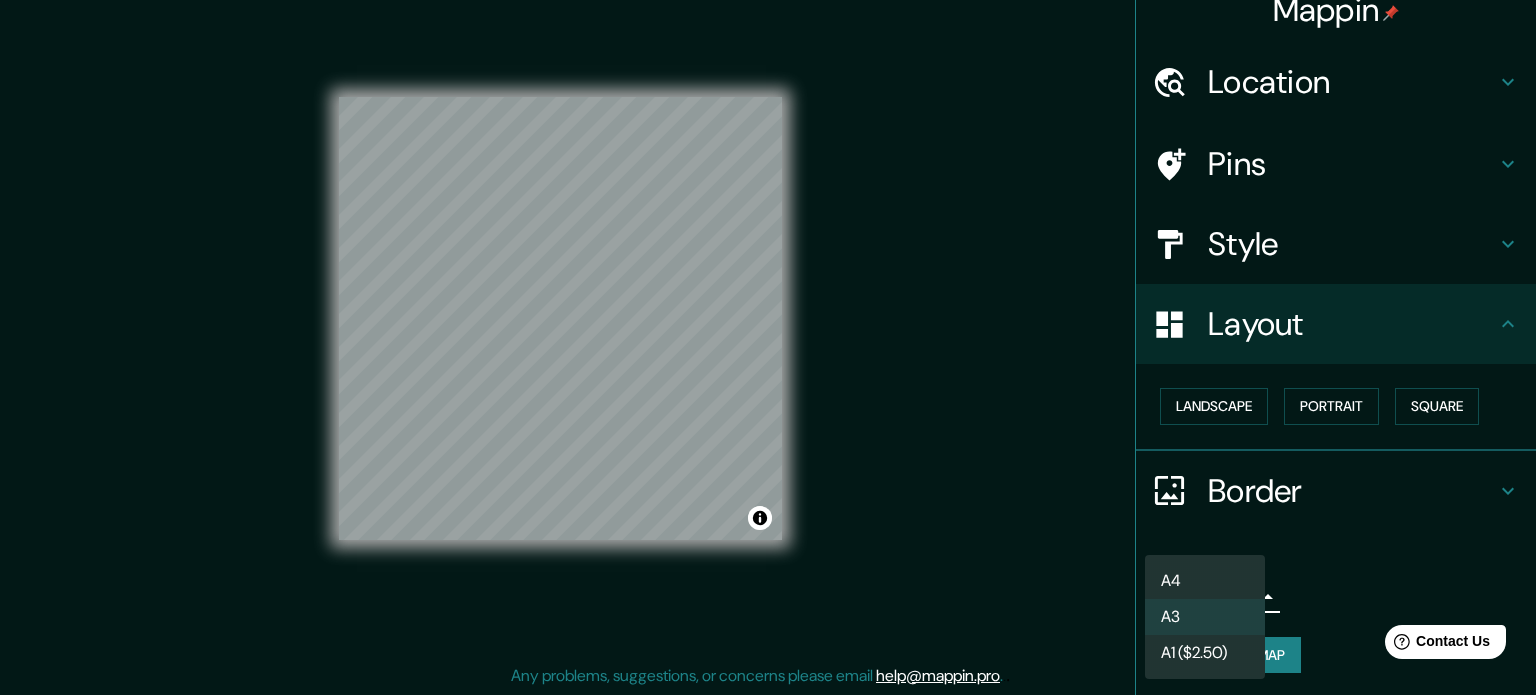 click on "A4" at bounding box center [1205, 581] 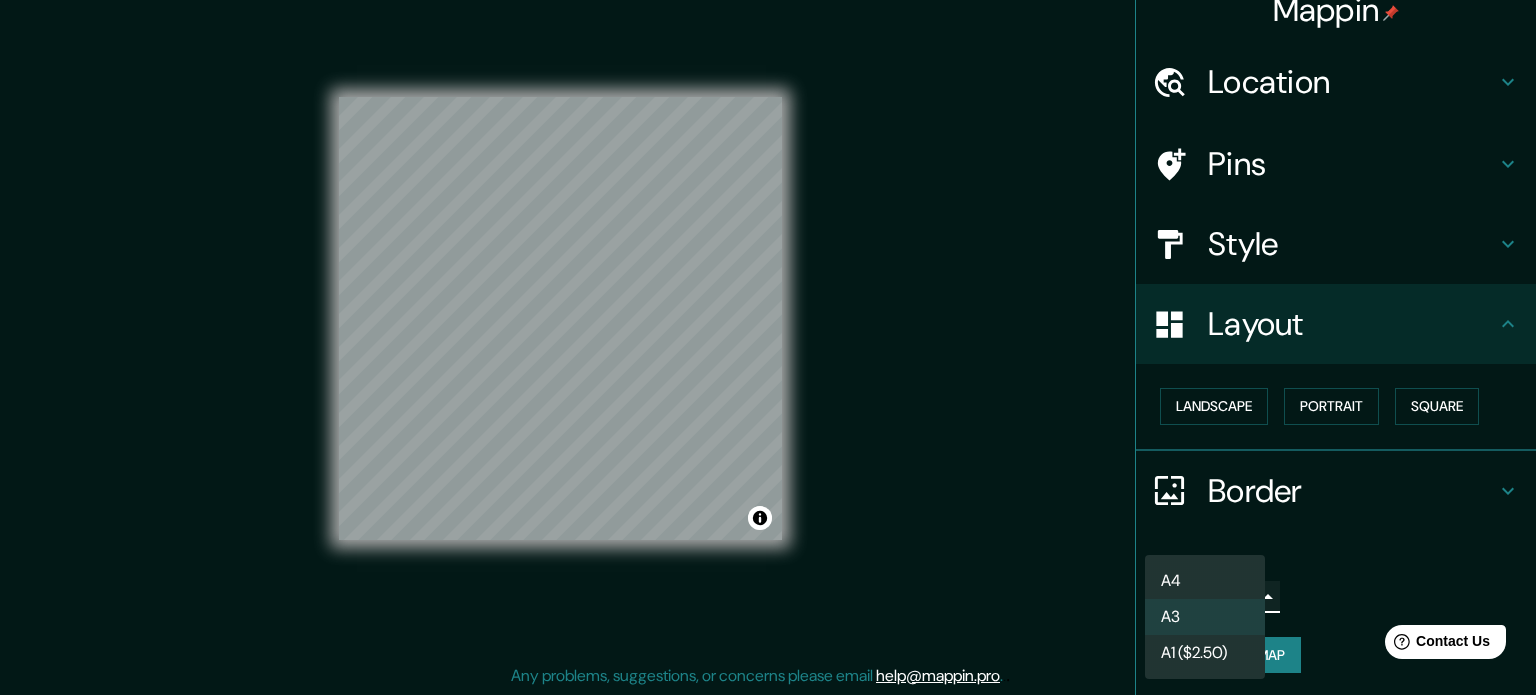 type on "single" 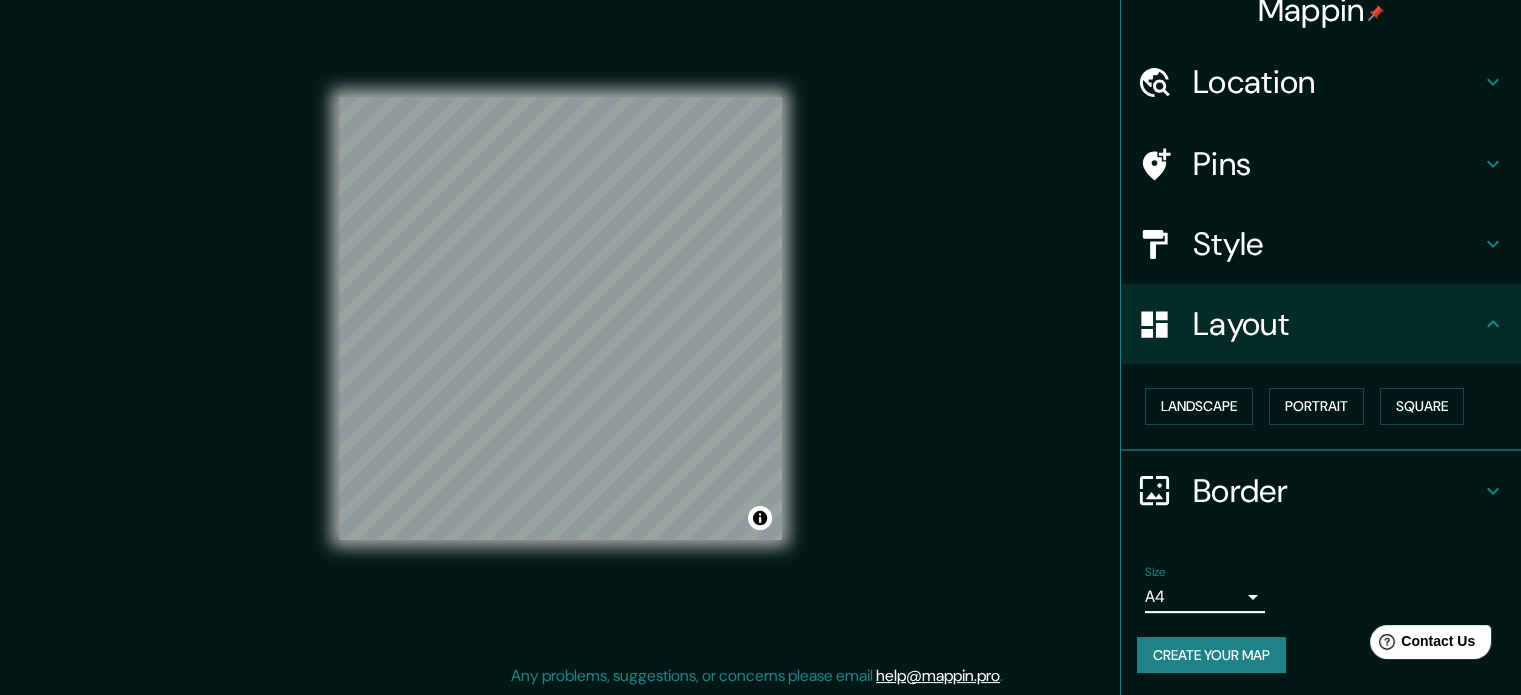 click on "Create your map" at bounding box center (1211, 655) 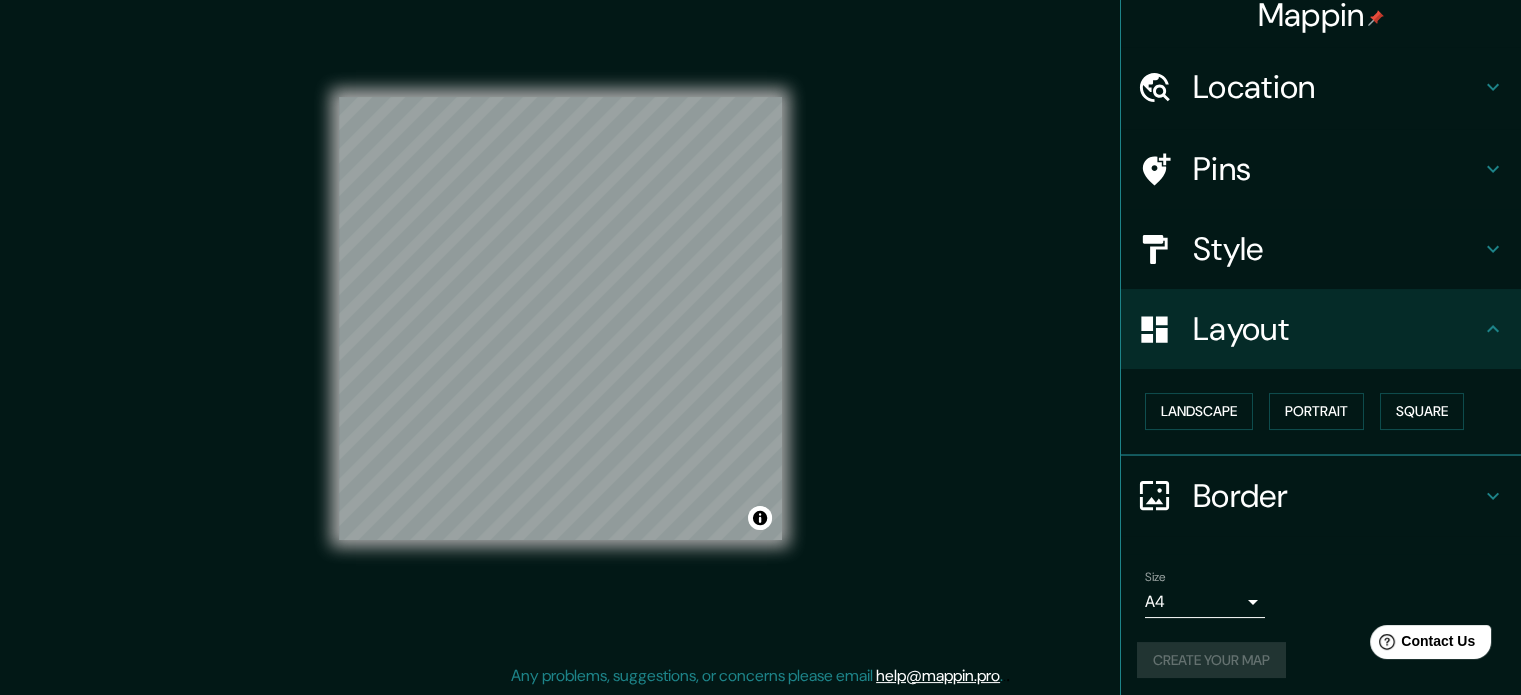scroll, scrollTop: 22, scrollLeft: 0, axis: vertical 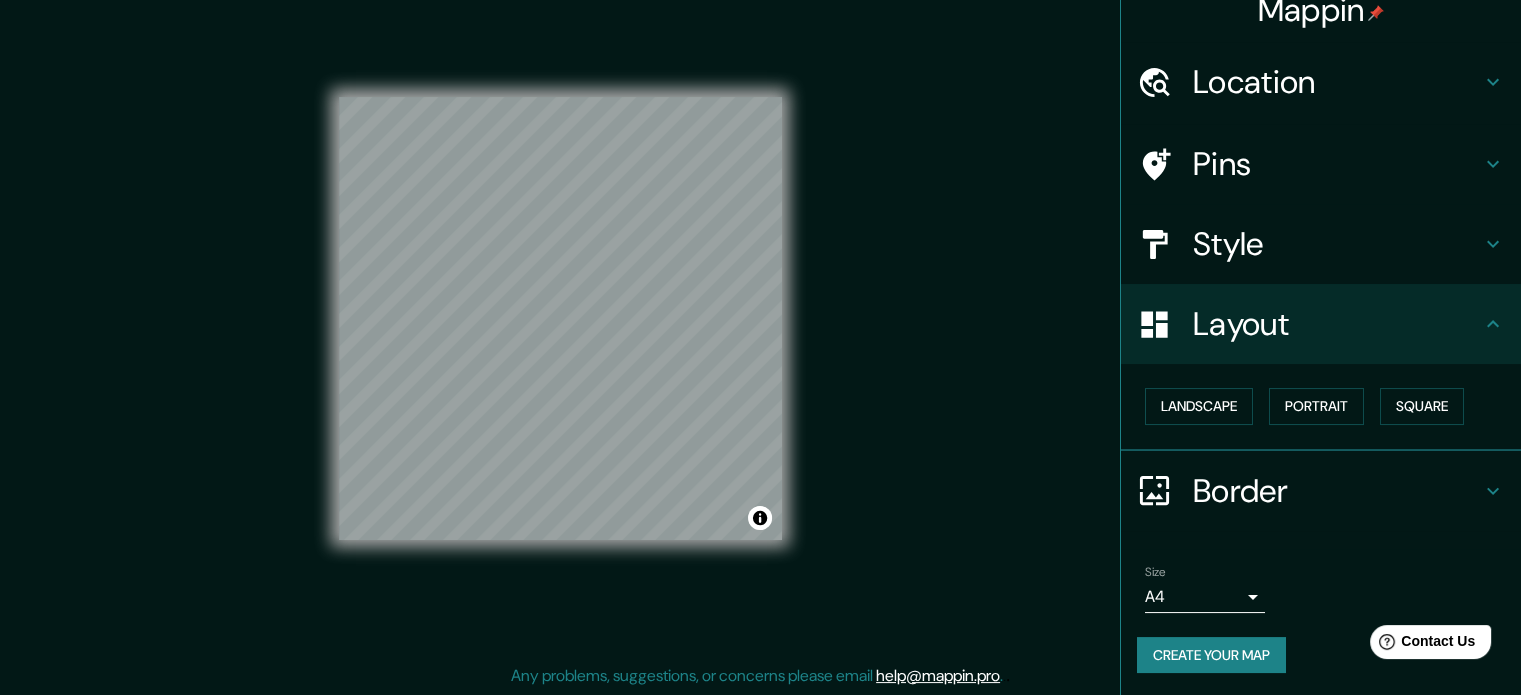 drag, startPoint x: 2138, startPoint y: 1027, endPoint x: 1344, endPoint y: 632, distance: 886.82635 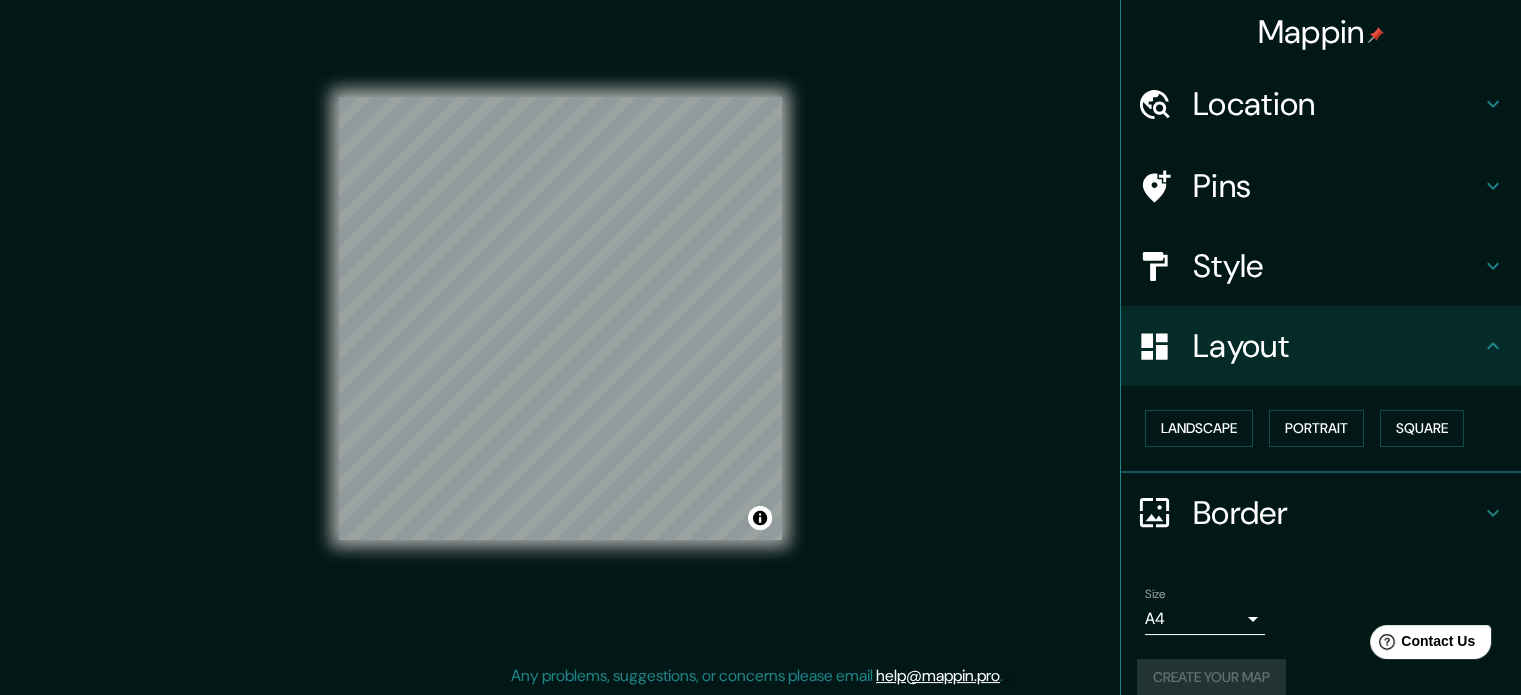 scroll, scrollTop: 22, scrollLeft: 0, axis: vertical 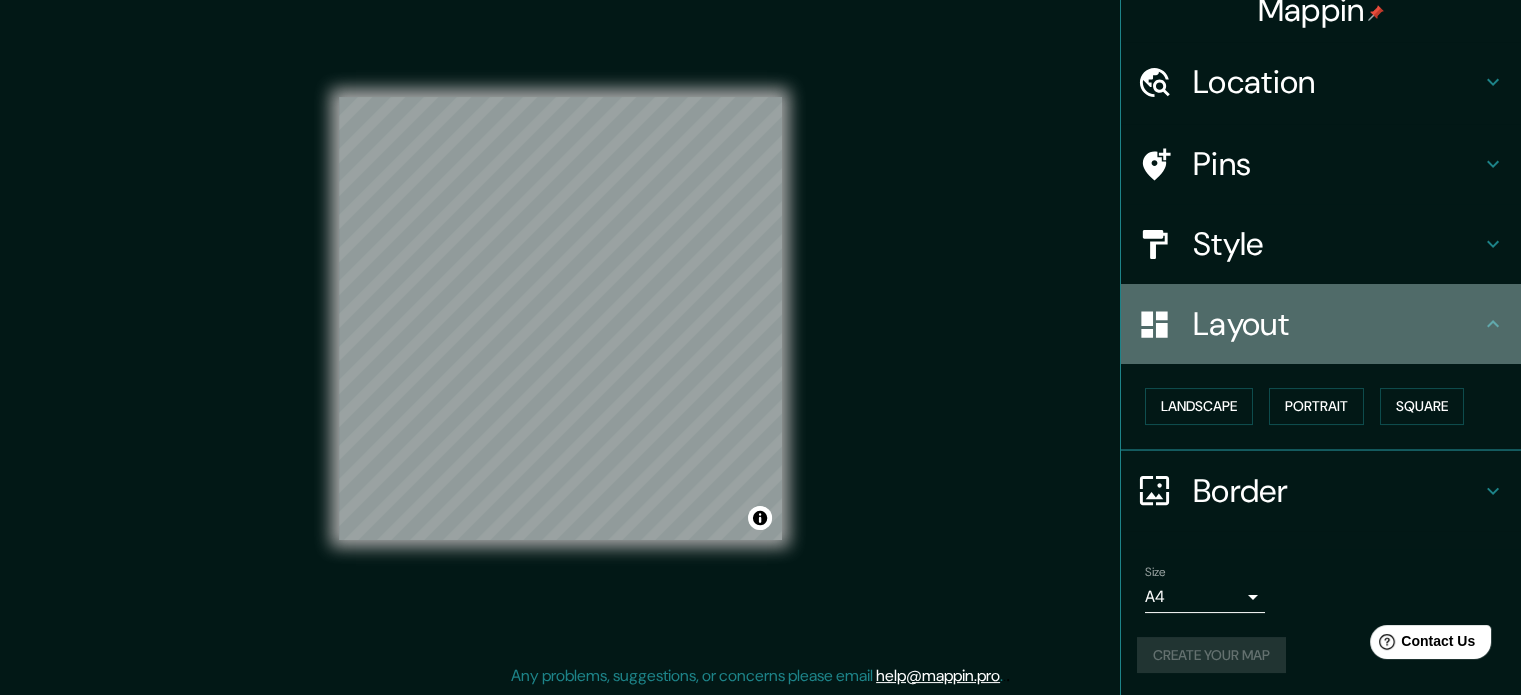 click 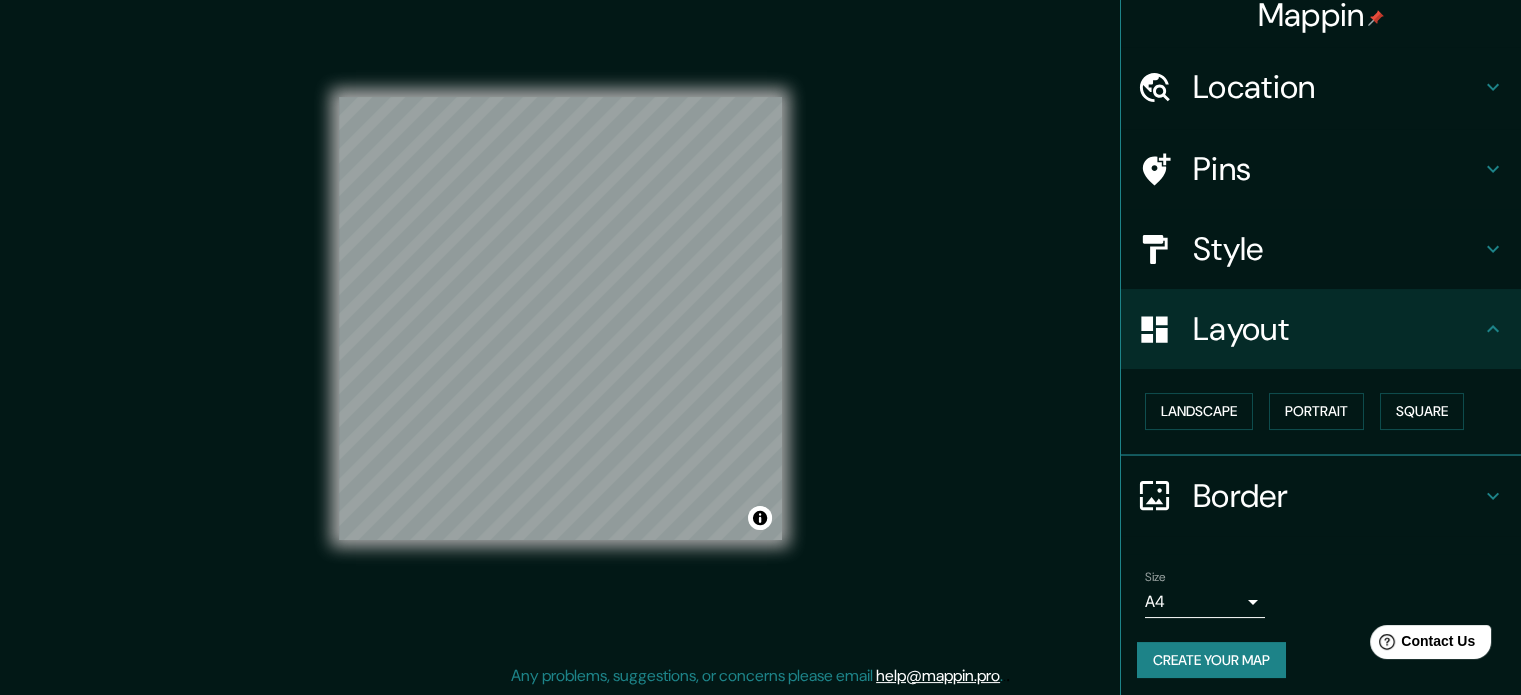 scroll, scrollTop: 22, scrollLeft: 0, axis: vertical 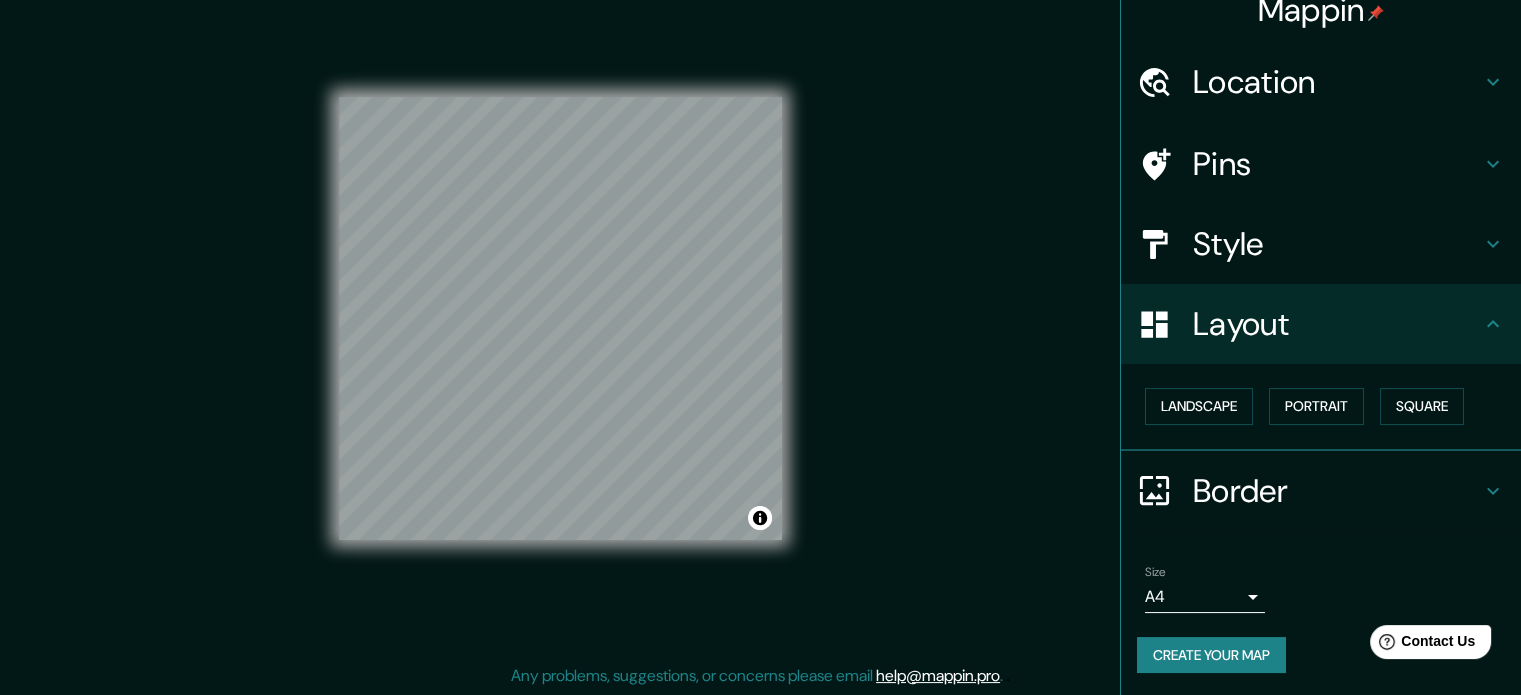 click 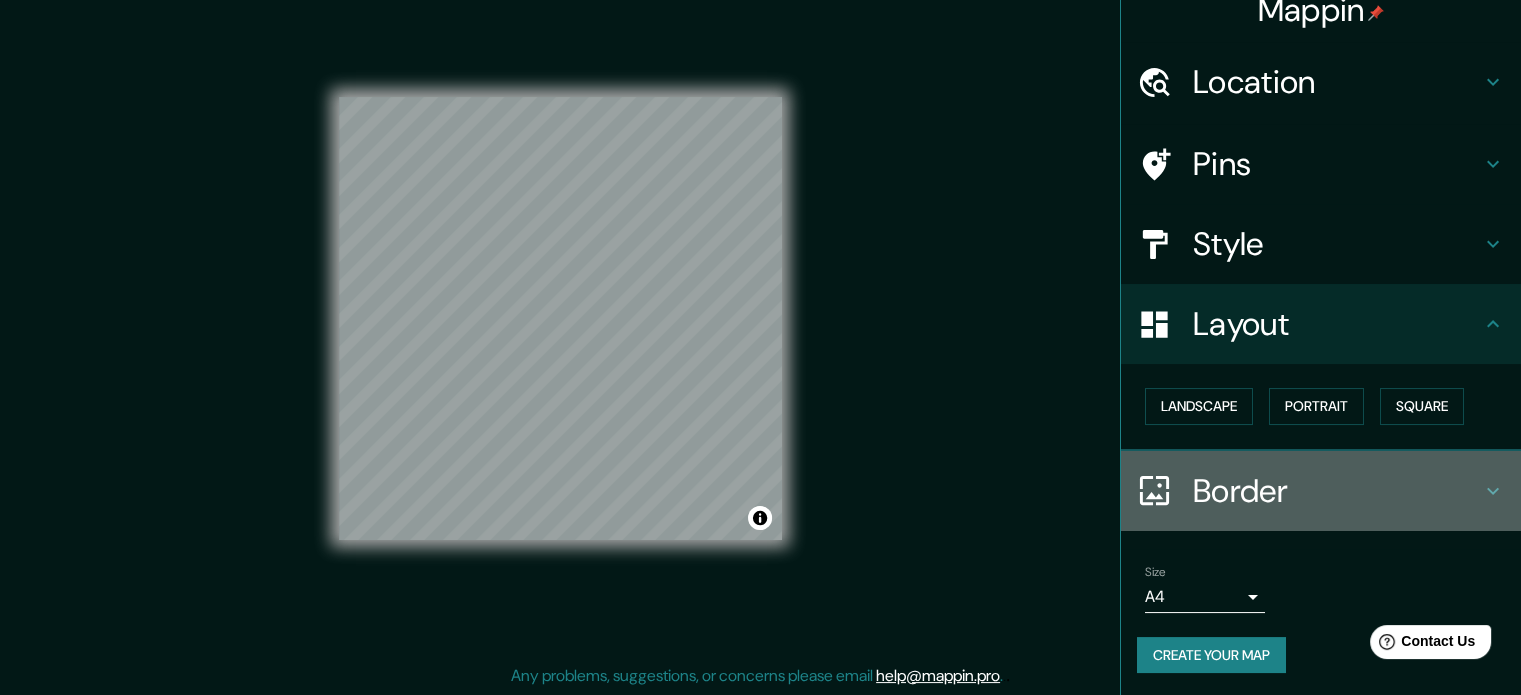 click 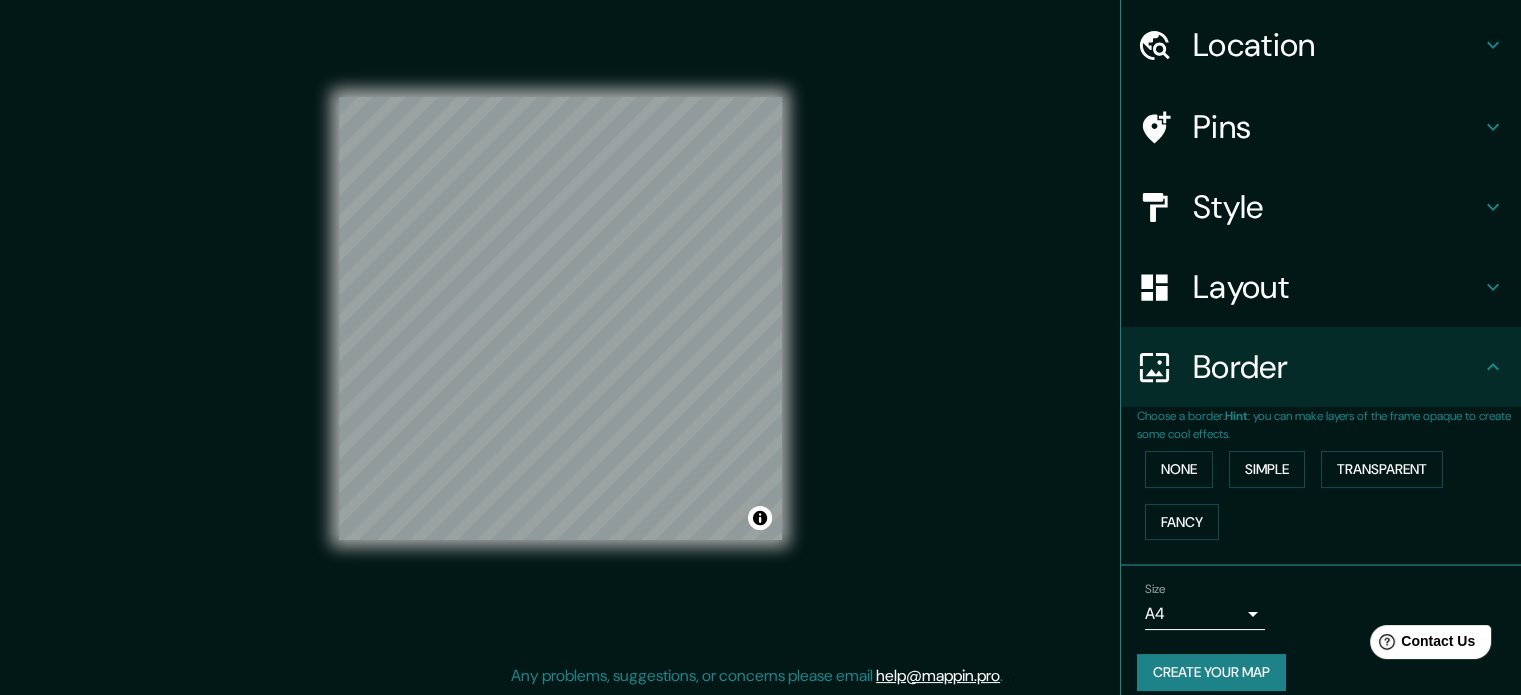 scroll, scrollTop: 76, scrollLeft: 0, axis: vertical 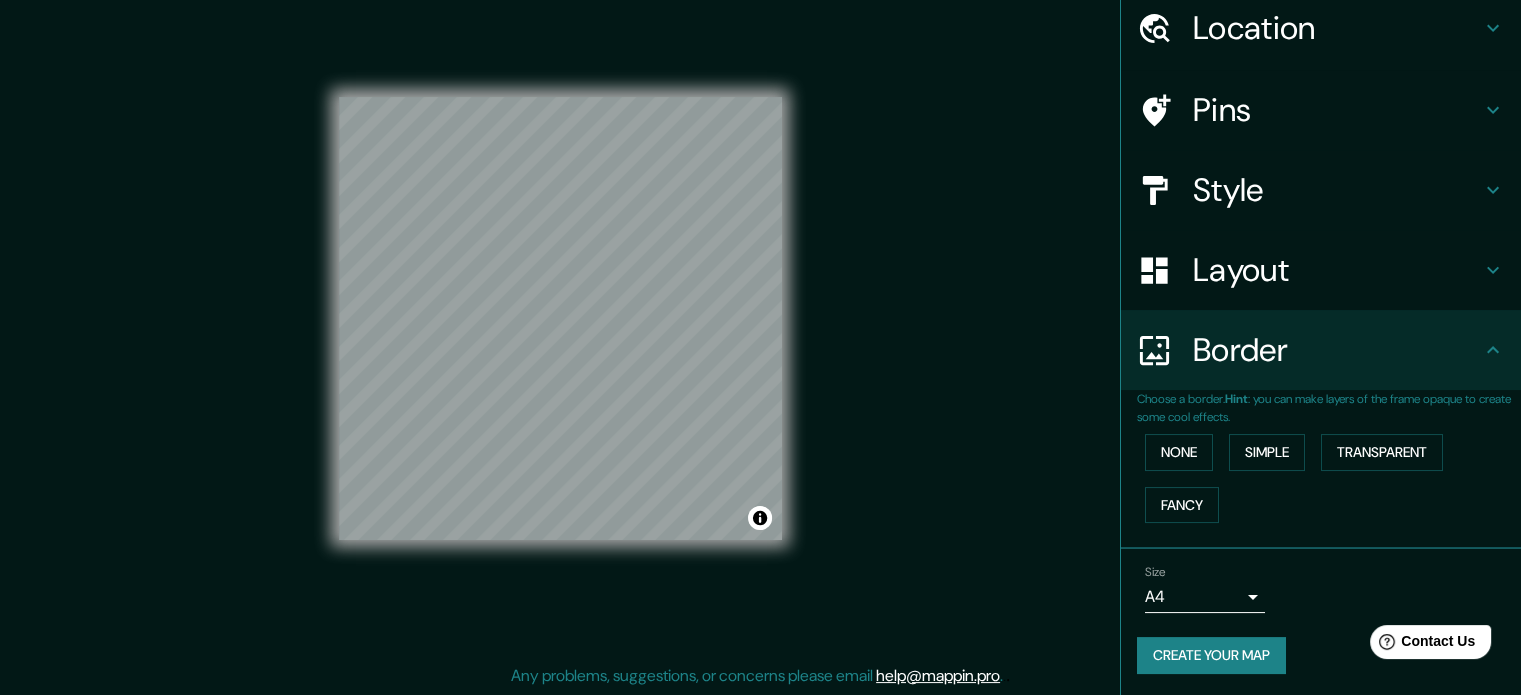 click 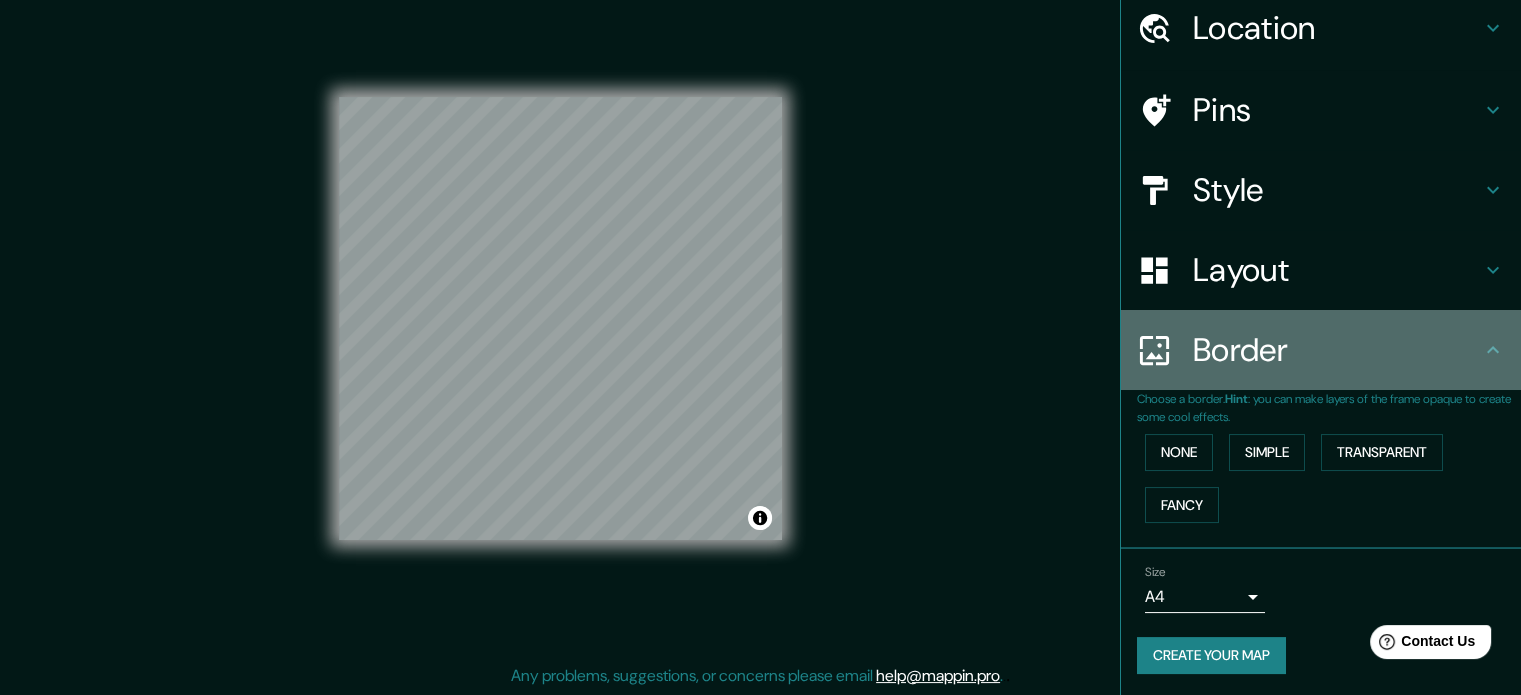 click 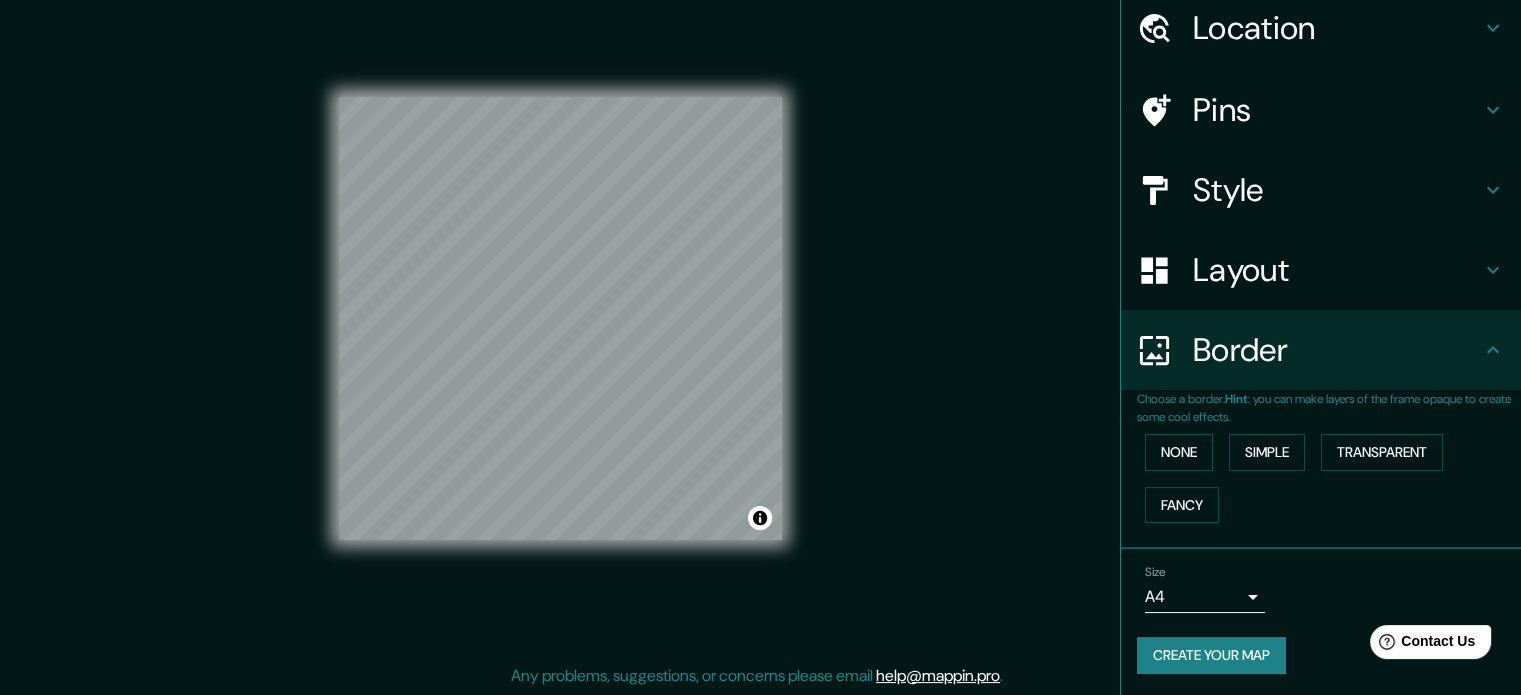 click 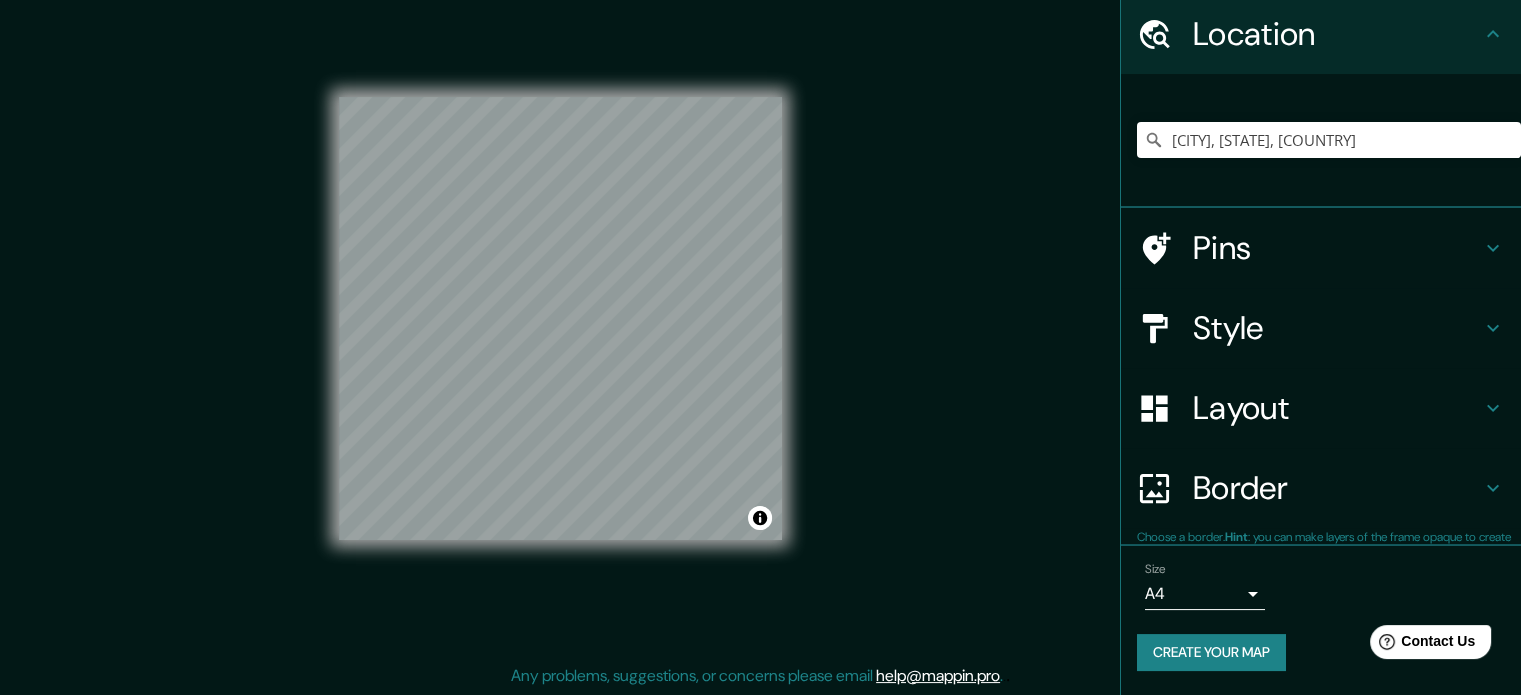 scroll, scrollTop: 68, scrollLeft: 0, axis: vertical 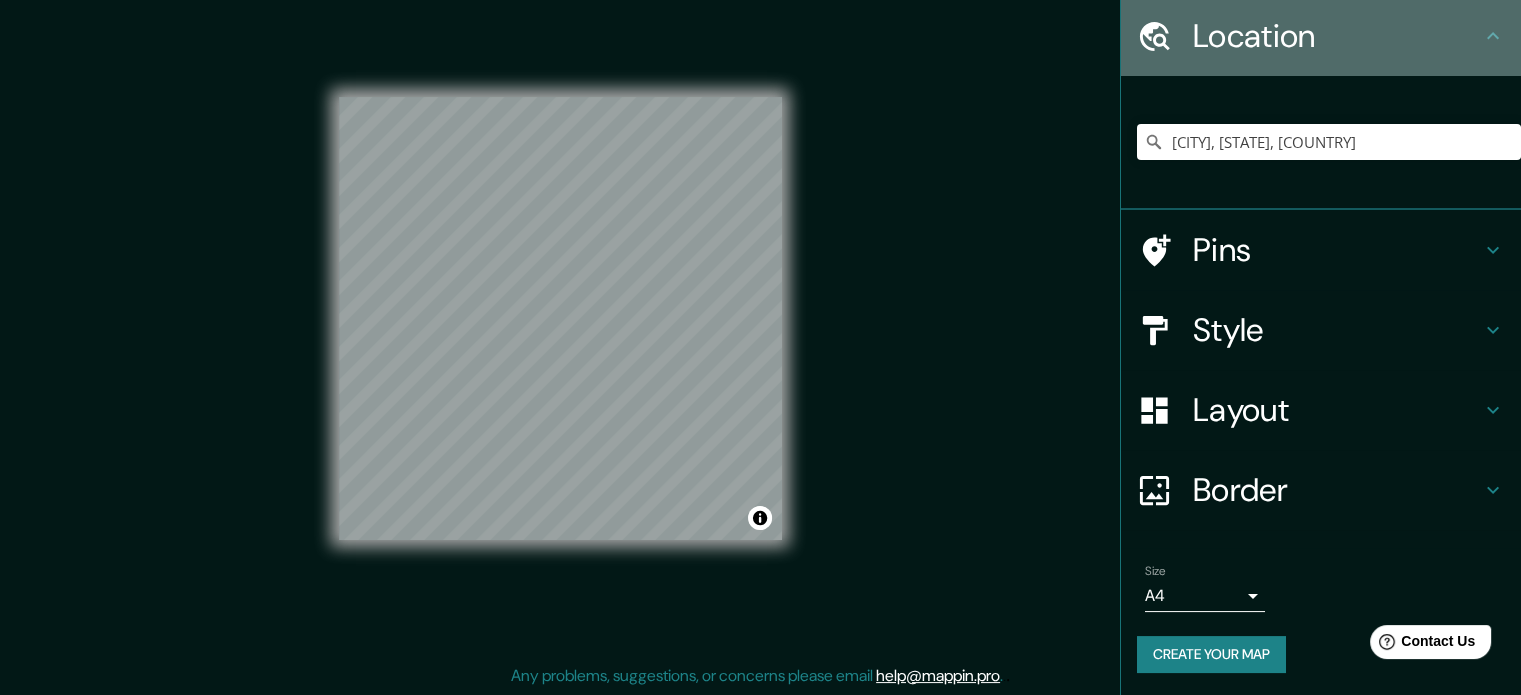 click on "Location" at bounding box center (1321, 36) 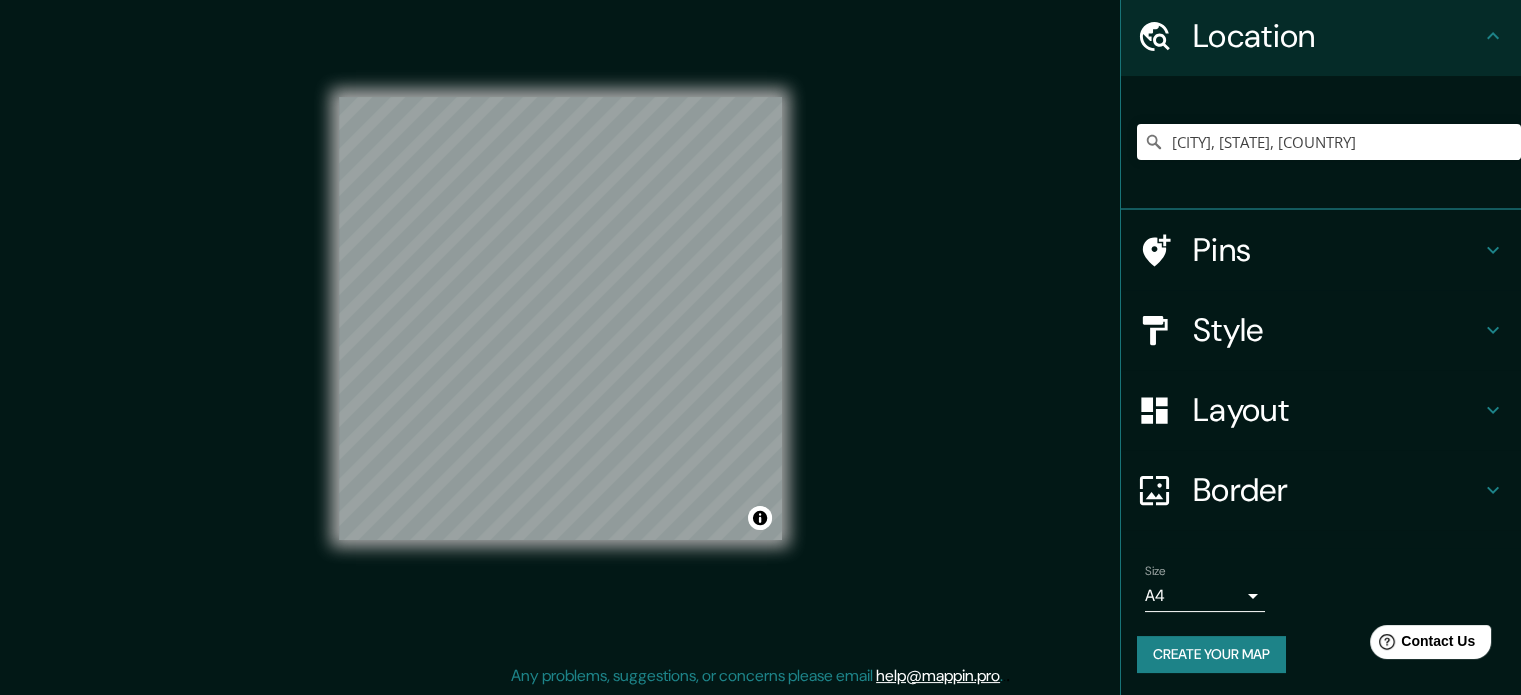 click 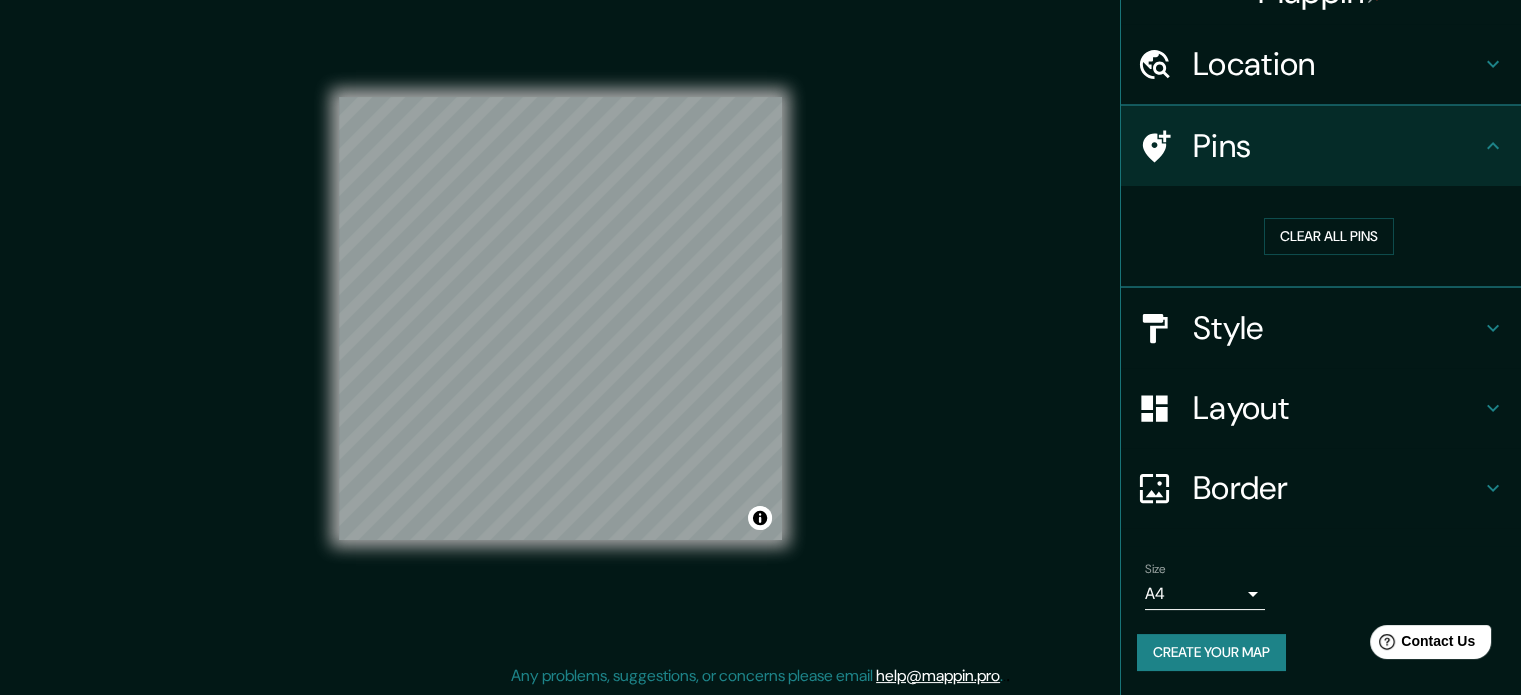 scroll, scrollTop: 38, scrollLeft: 0, axis: vertical 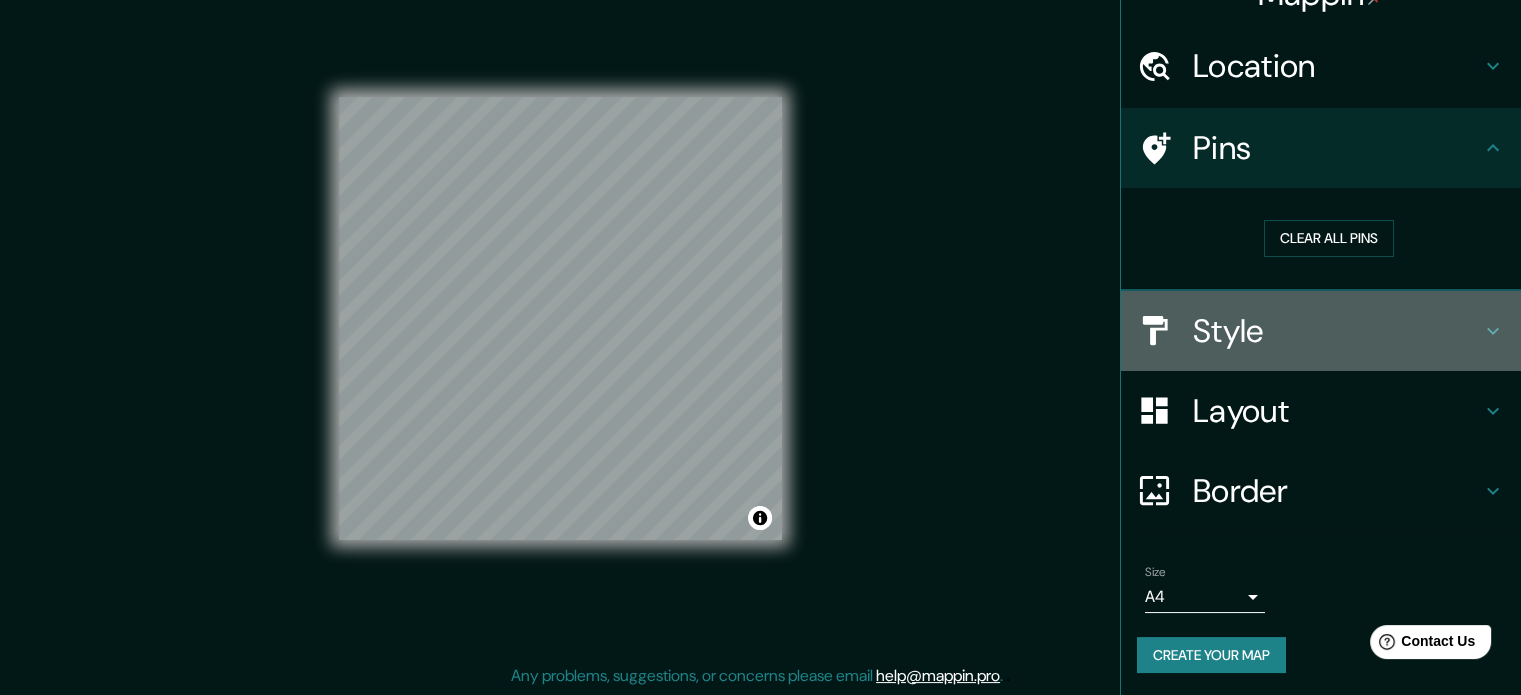 click 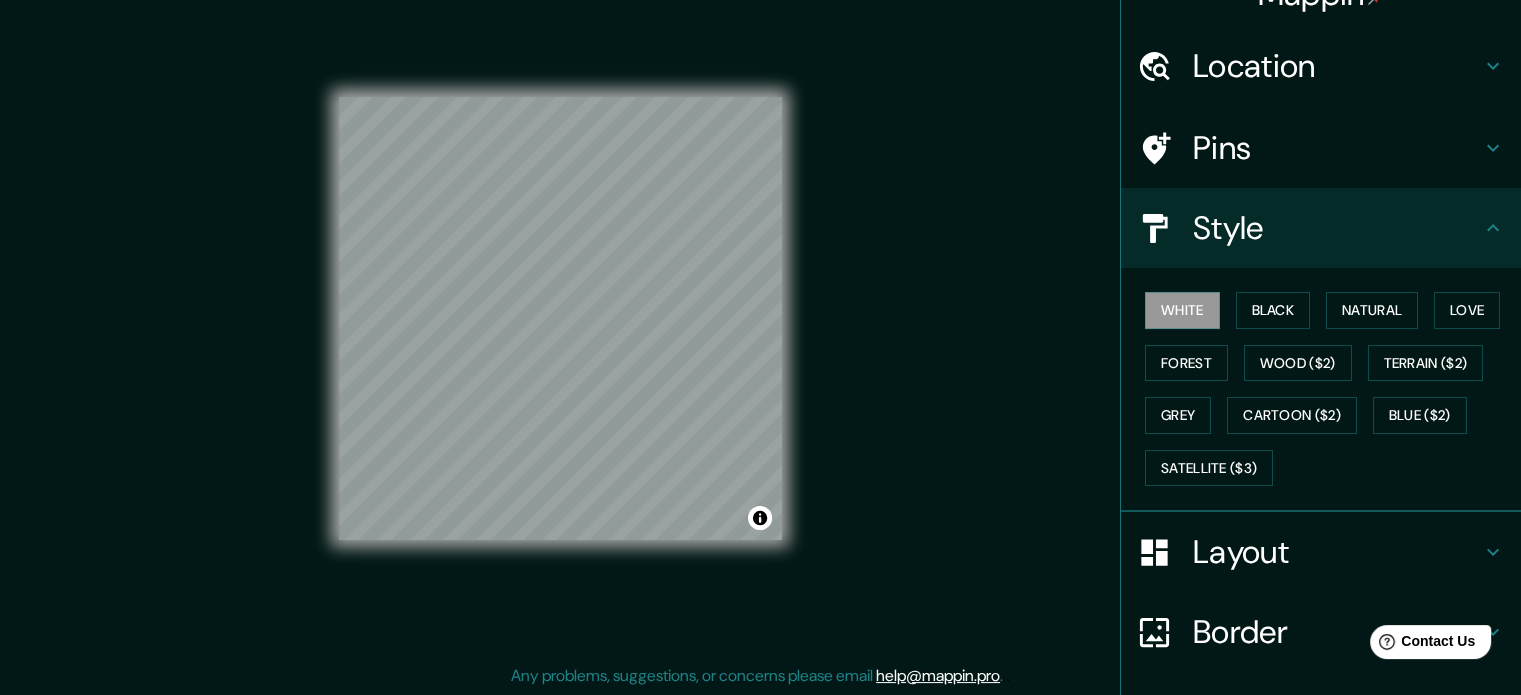 click on "White Black Natural Love Forest Wood ($2) Terrain ($2) Grey Cartoon ($2) Blue ($2) Satellite ($3)" at bounding box center (1329, 389) 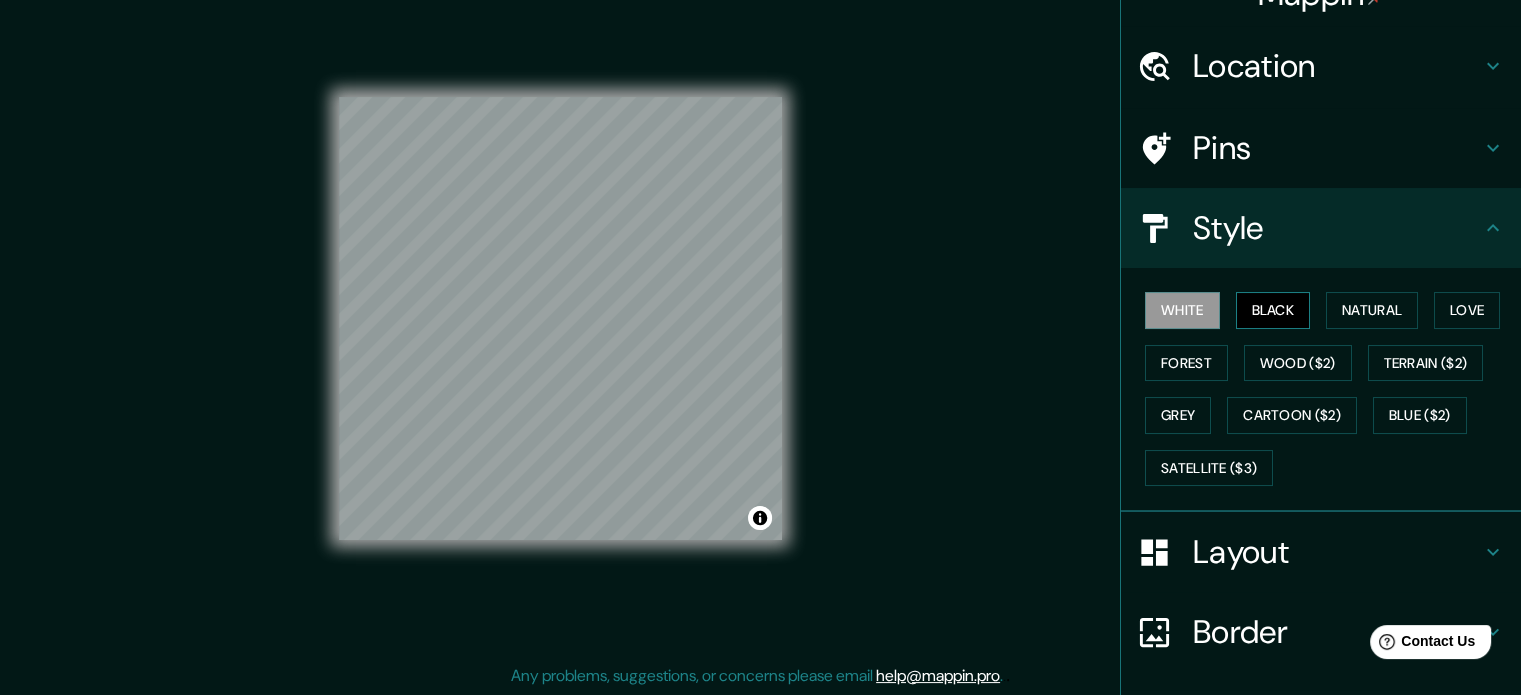 click on "Black" at bounding box center [1273, 310] 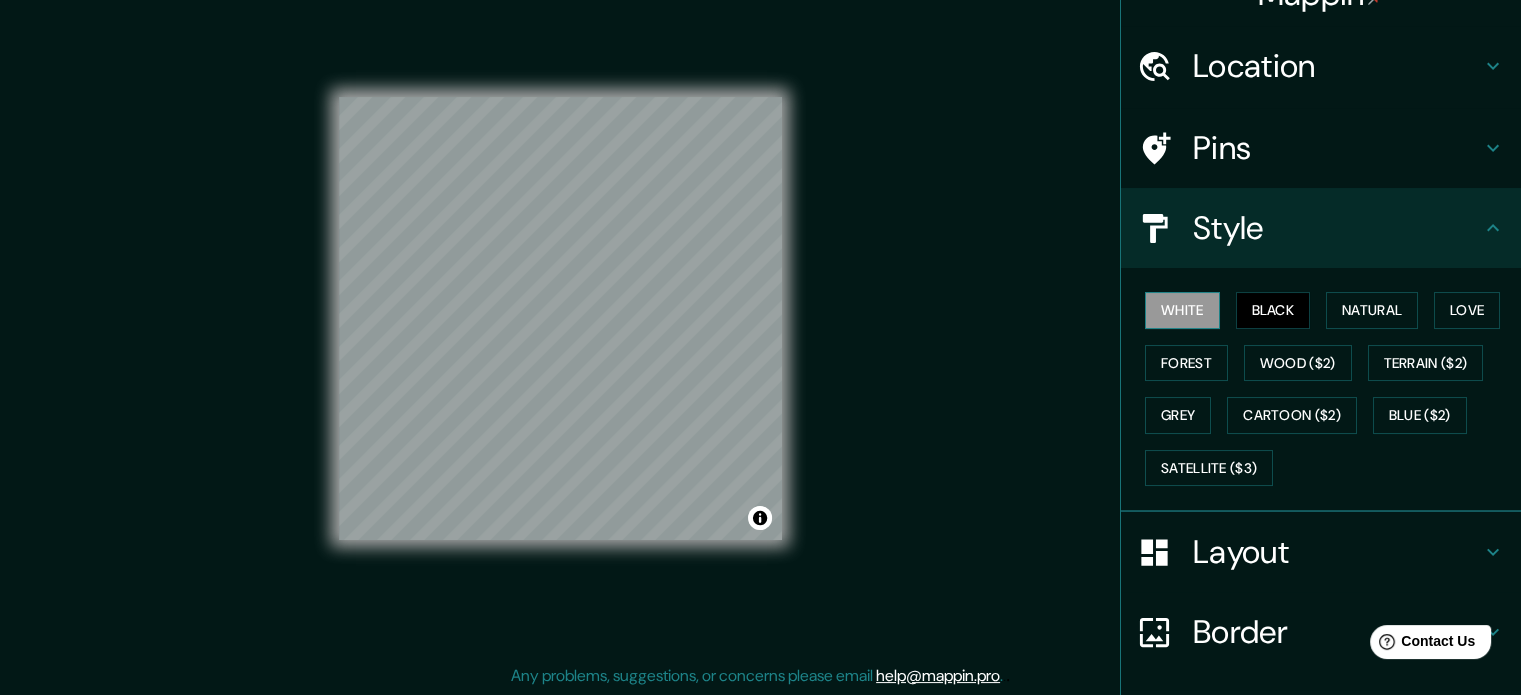click on "White" at bounding box center [1182, 310] 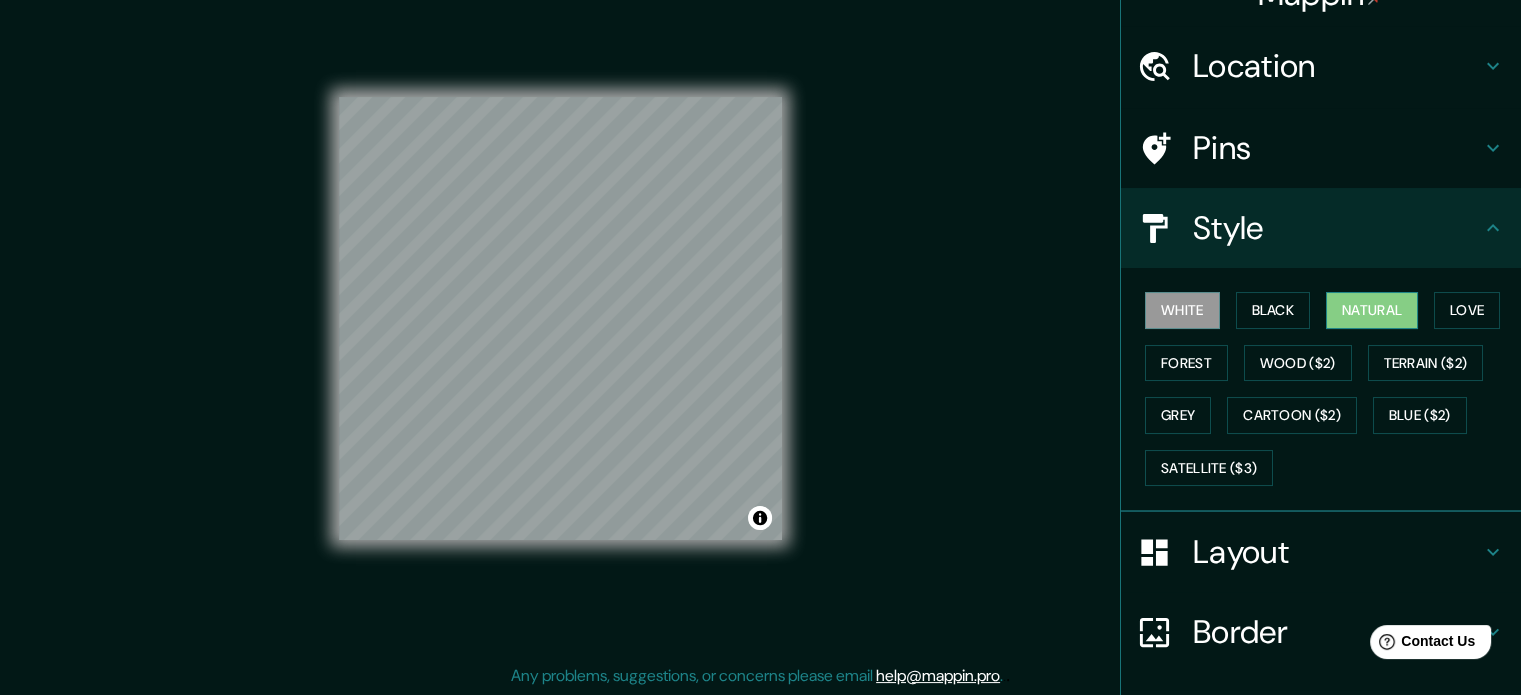 click on "Natural" at bounding box center (1372, 310) 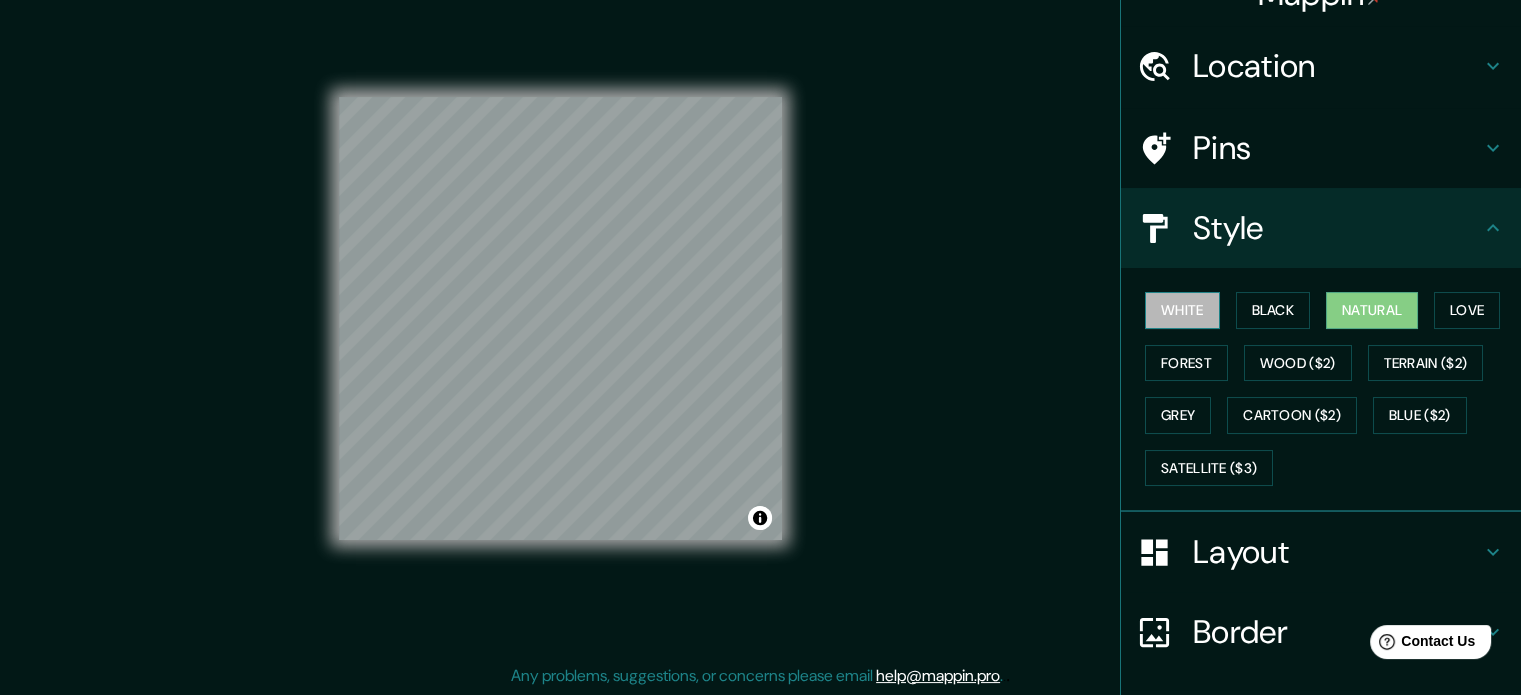 click on "White" at bounding box center (1182, 310) 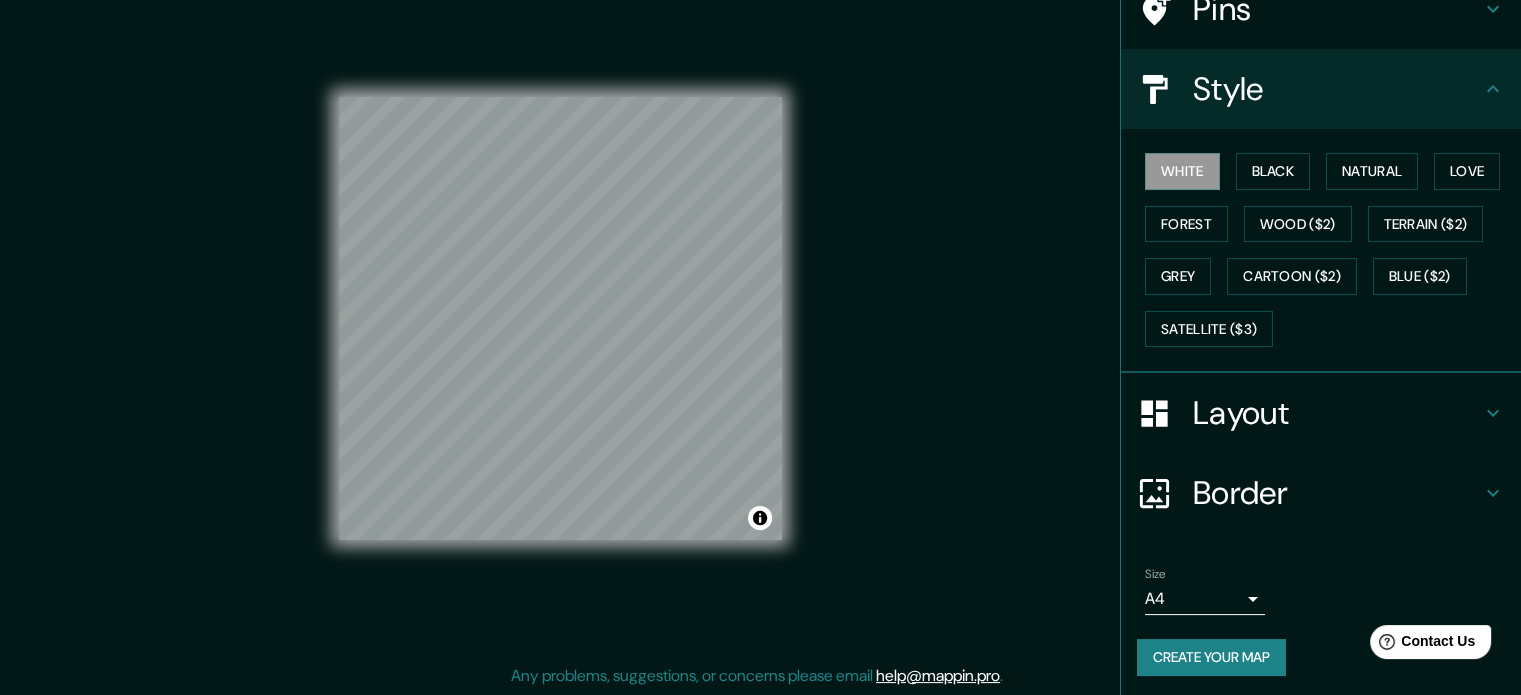 scroll, scrollTop: 178, scrollLeft: 0, axis: vertical 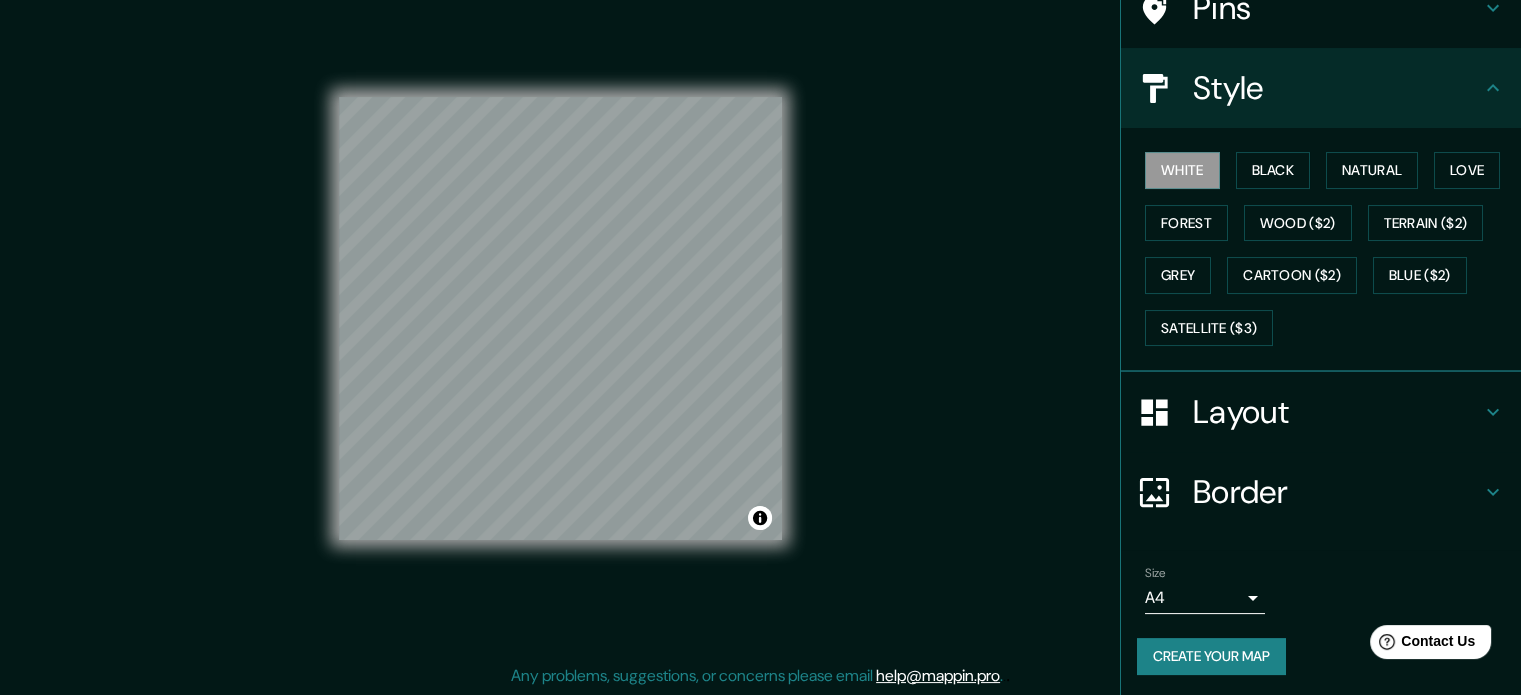drag, startPoint x: 1506, startPoint y: 575, endPoint x: 115, endPoint y: 5, distance: 1503.2568 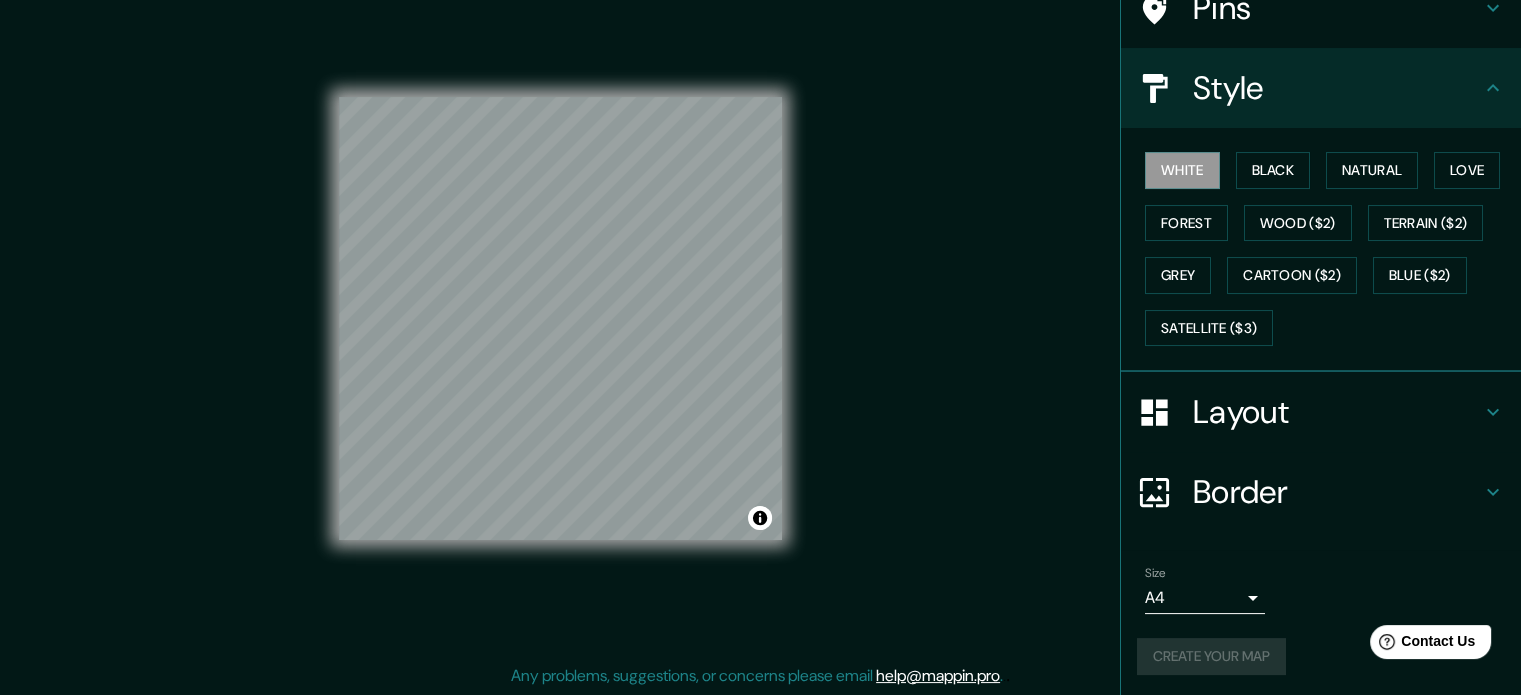 scroll, scrollTop: 0, scrollLeft: 0, axis: both 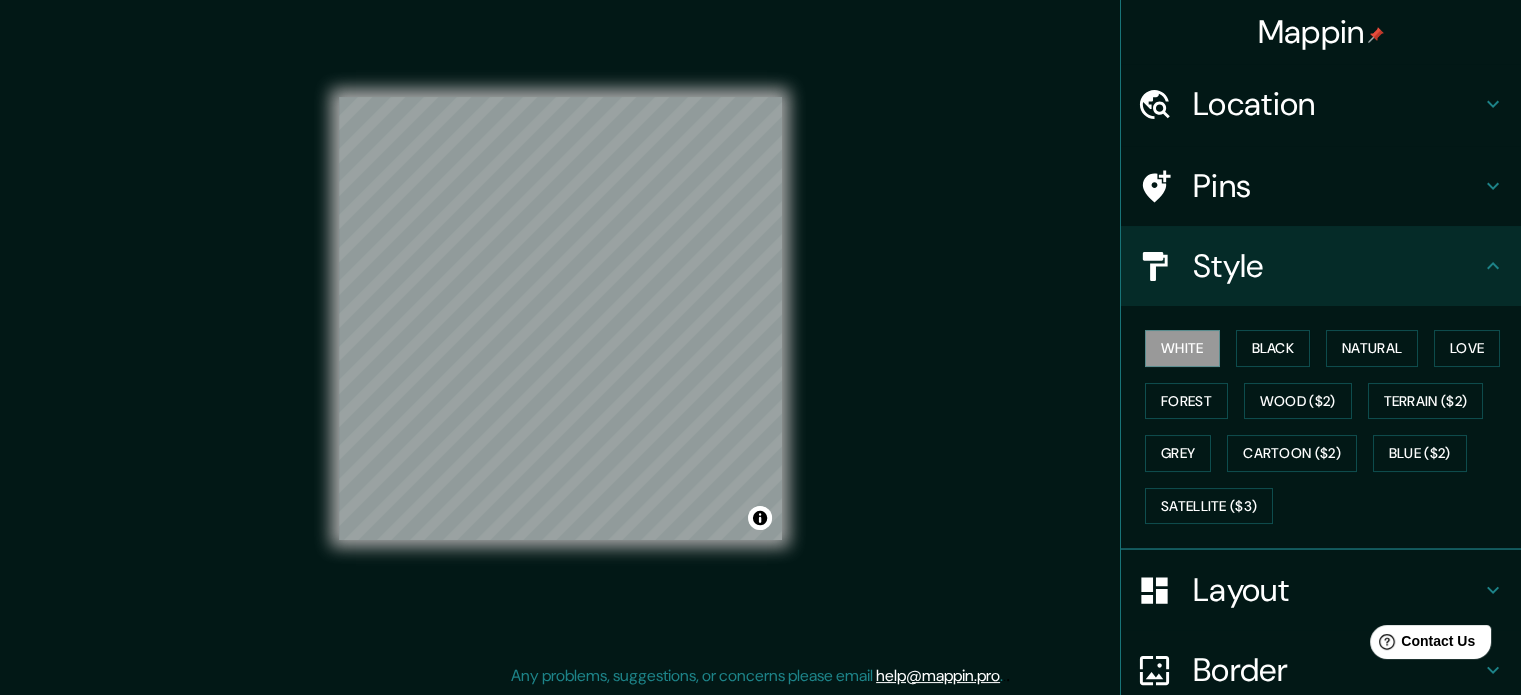 click 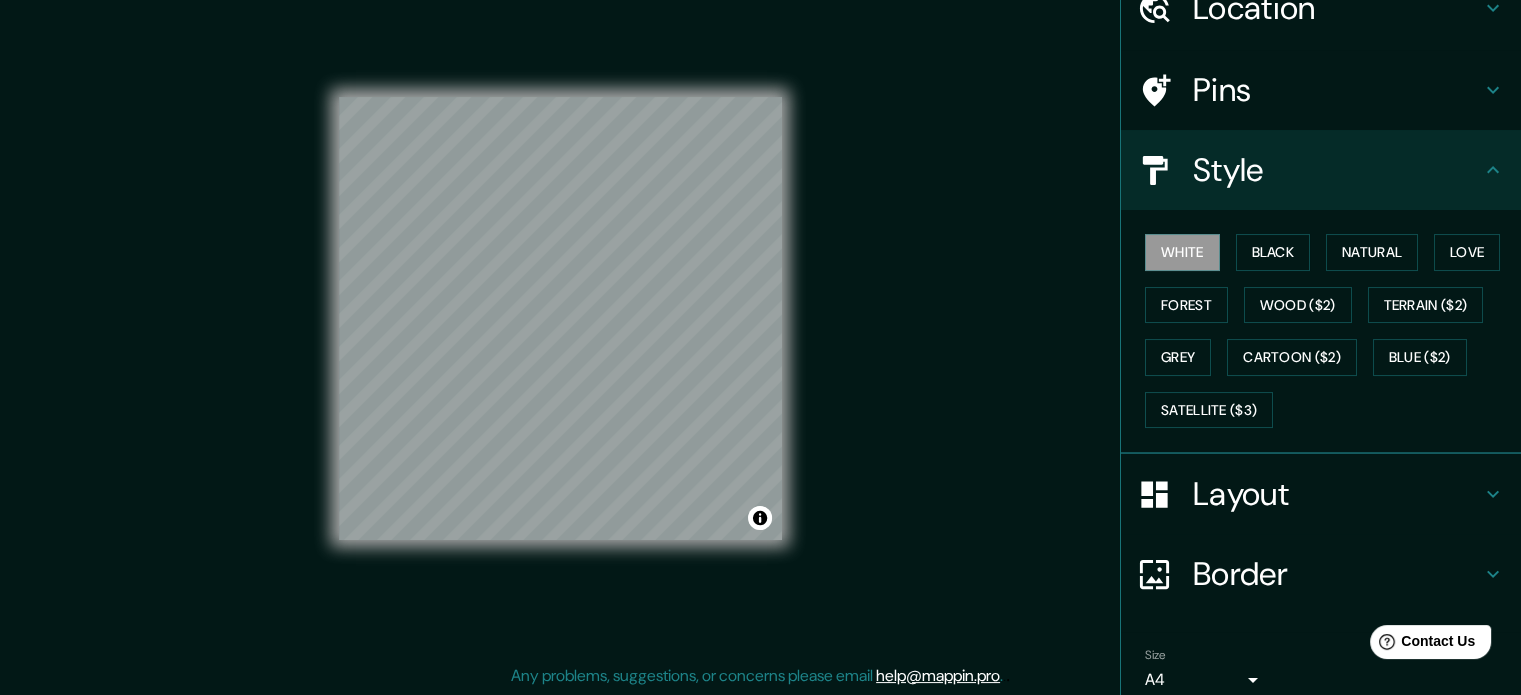 scroll, scrollTop: 178, scrollLeft: 0, axis: vertical 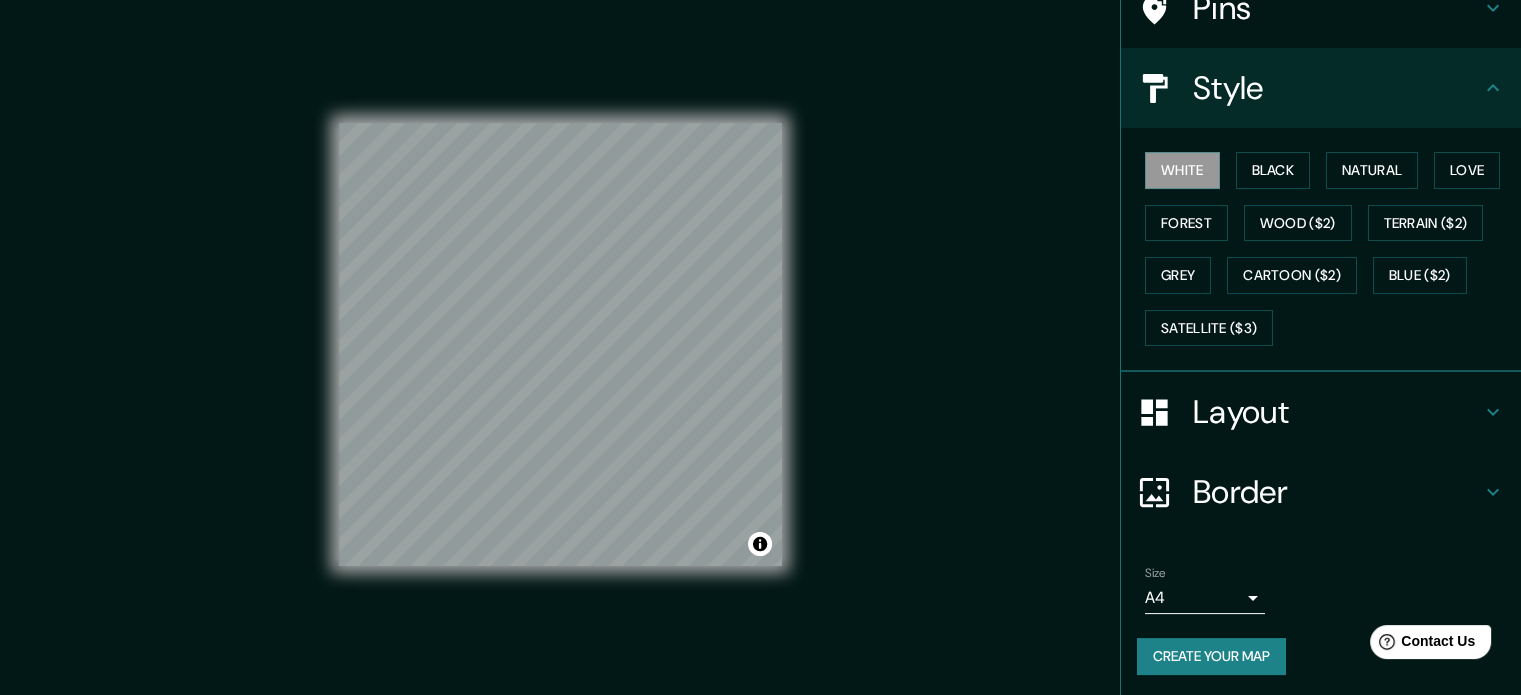 click on "Style" at bounding box center [1321, 88] 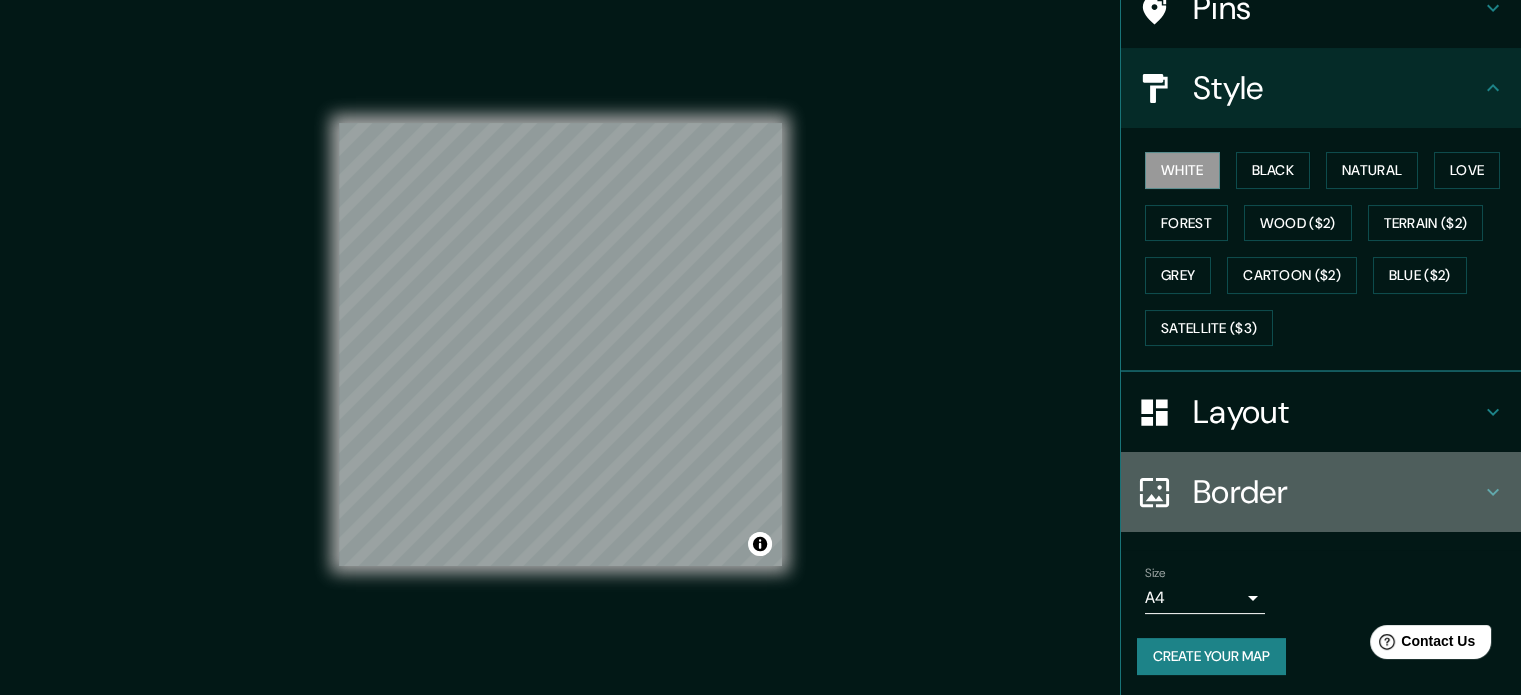 click 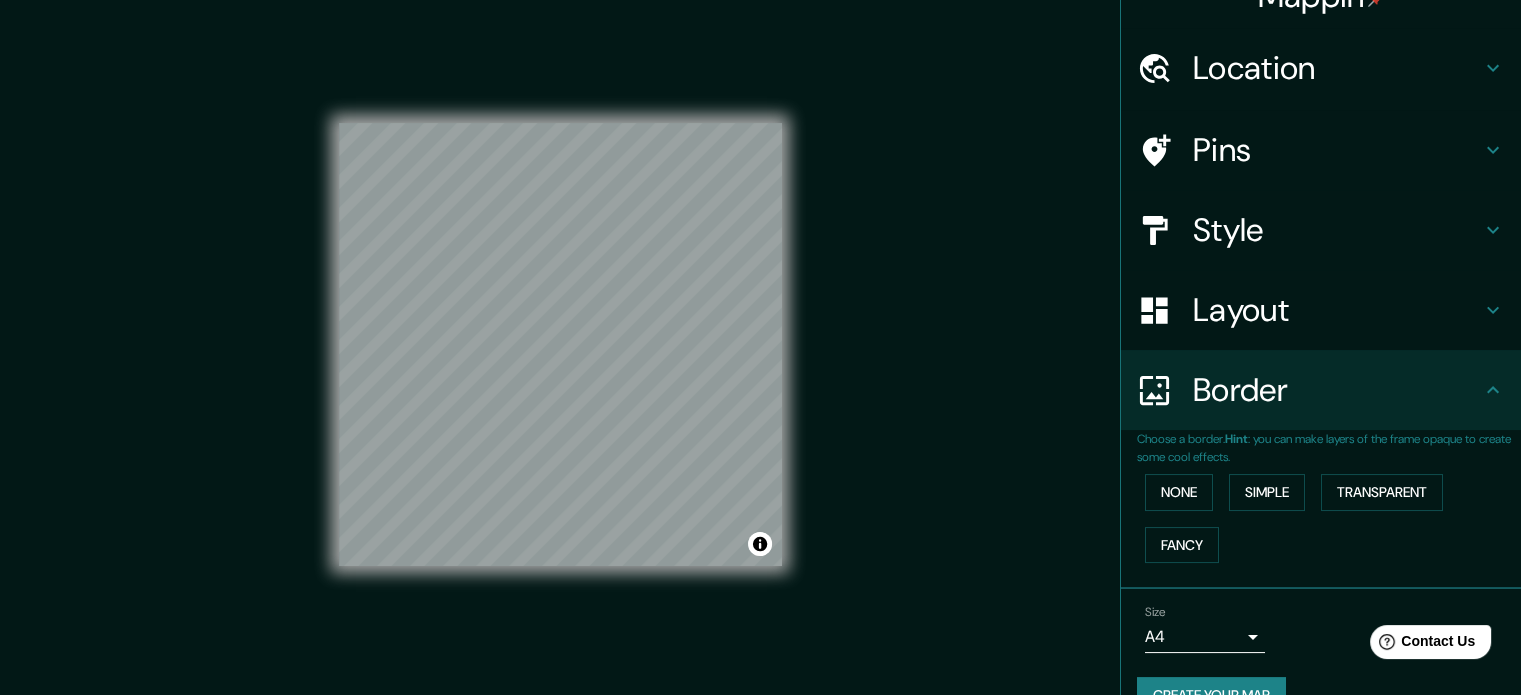 scroll, scrollTop: 0, scrollLeft: 0, axis: both 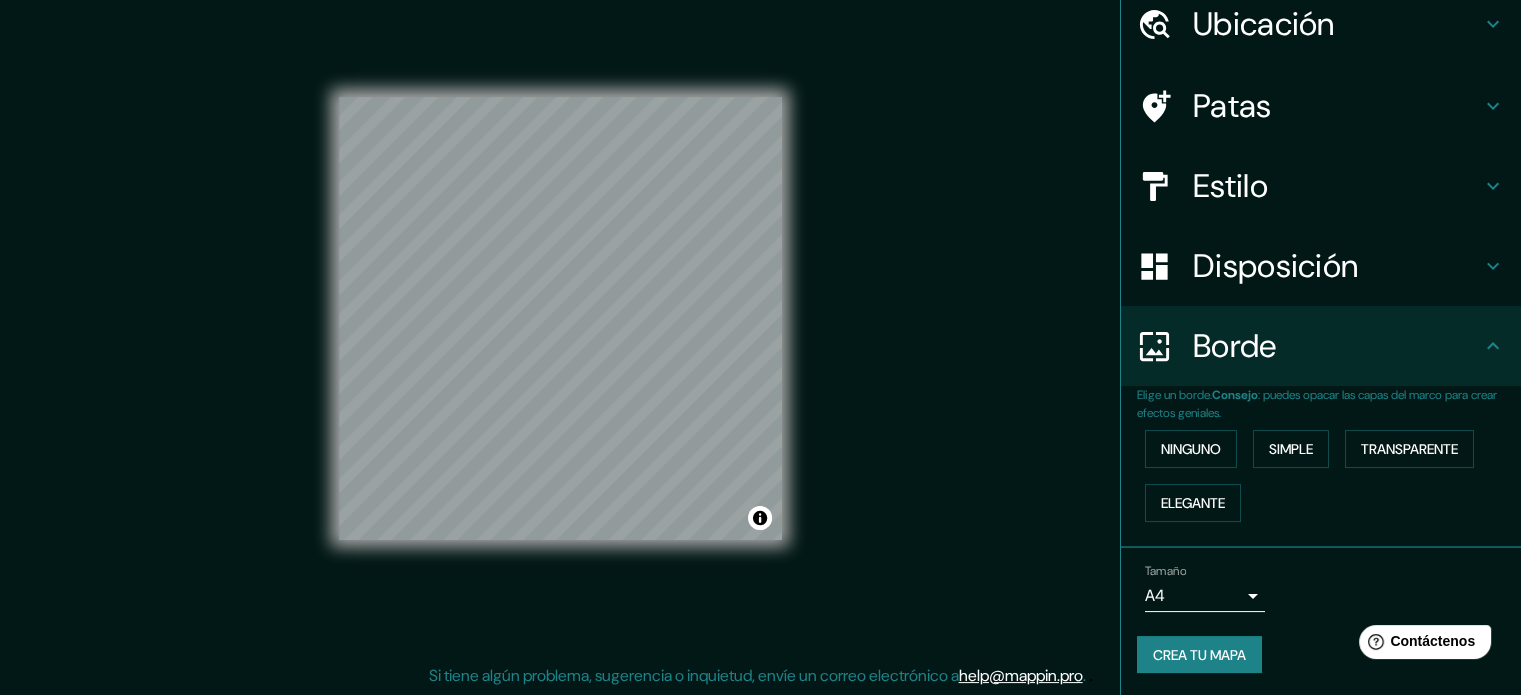 click on "Tamaño A4 single" at bounding box center [1321, 588] 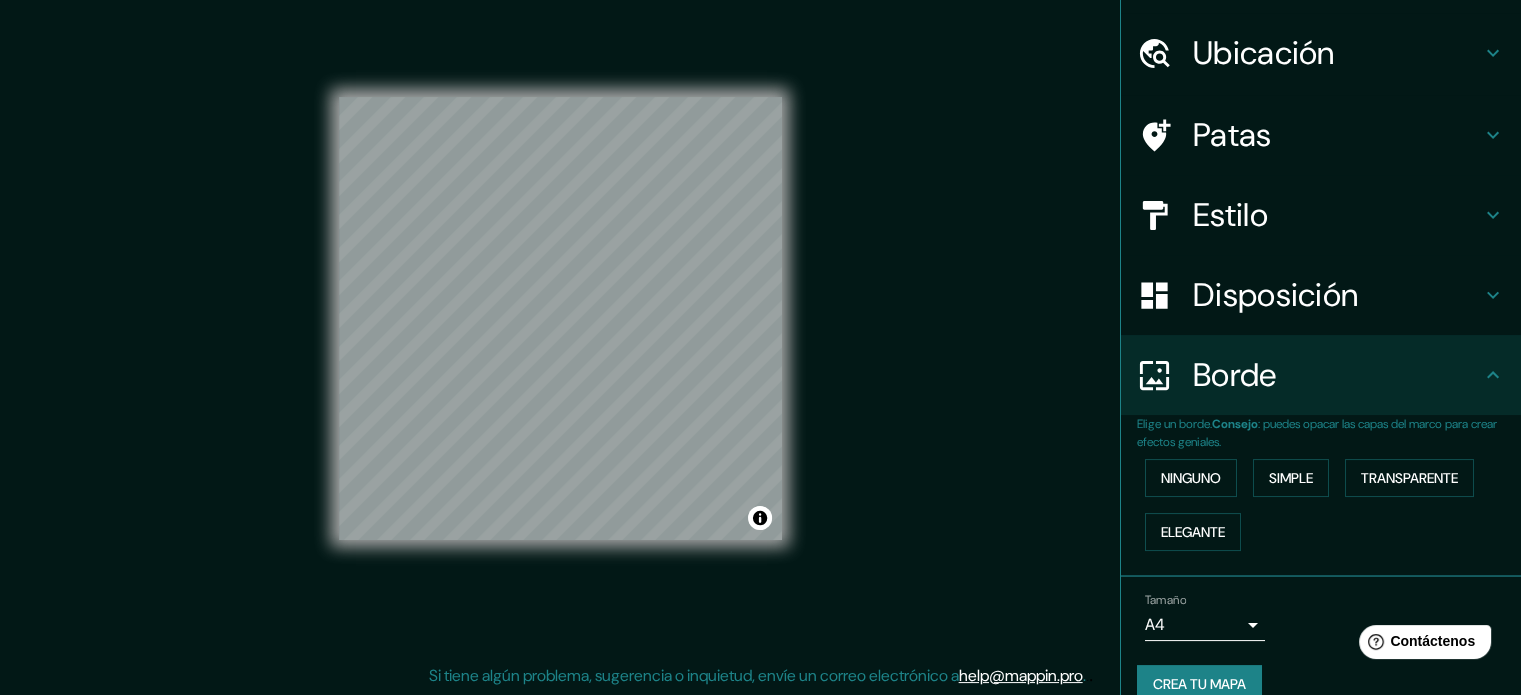 scroll, scrollTop: 80, scrollLeft: 0, axis: vertical 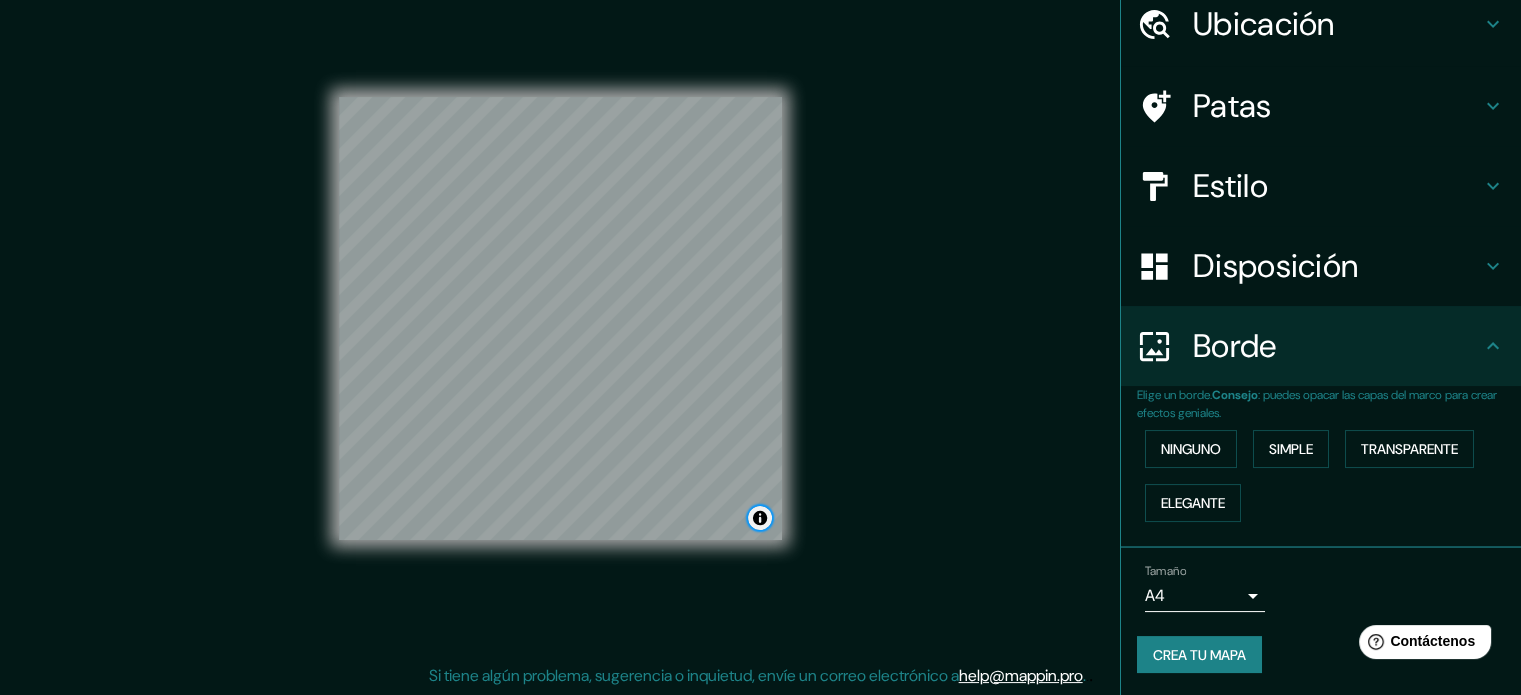 click at bounding box center [760, 518] 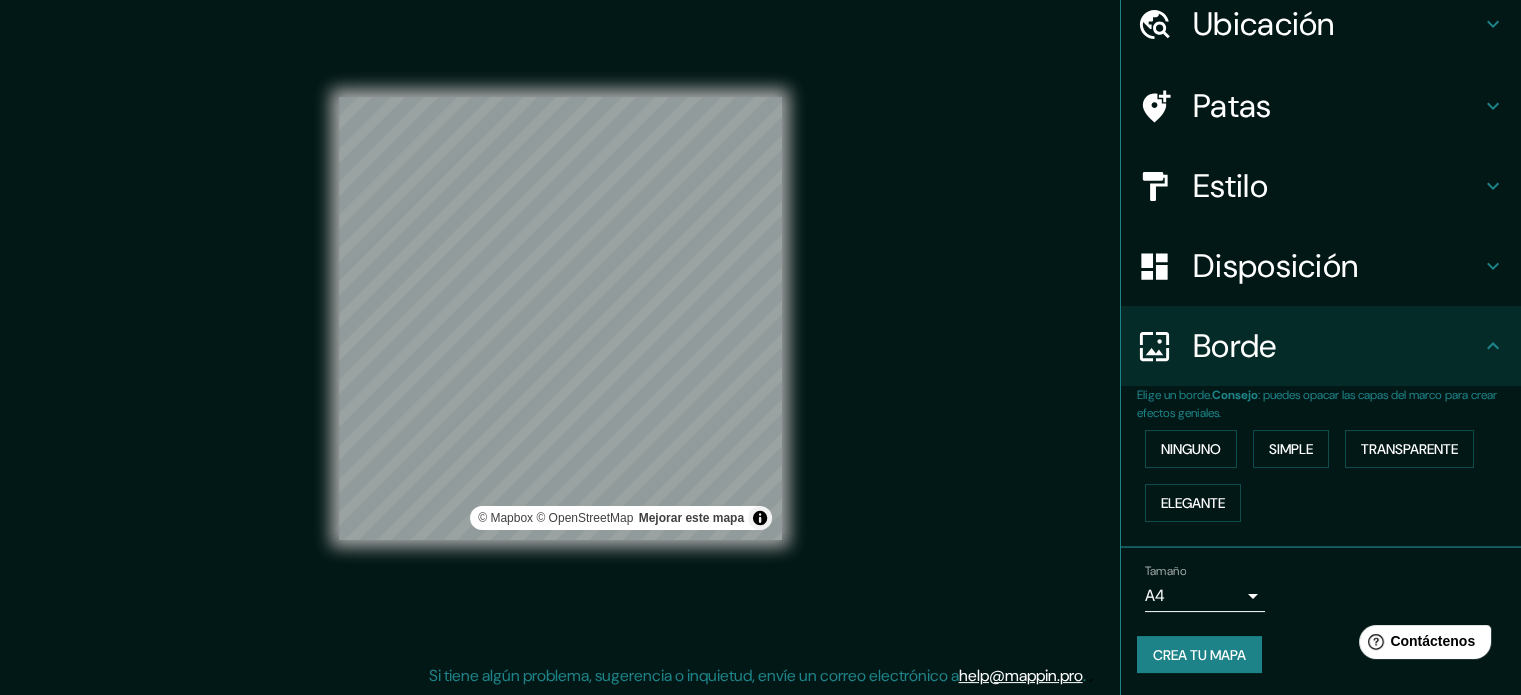 click on "Mappin Ubicación [CITY], [STATE], [COUNTRY] Patas Estilo Disposición Borde Elige un borde.  Consejo  : puedes opacar las capas del marco para crear efectos geniales. Ninguno Simple Transparente Elegante Tamaño A4 single Crea tu mapa © Mapbox    © OpenStreetMap    Mejorar este mapa Si tiene algún problema, sugerencia o inquietud, envíe un correo electrónico a  help@example.com  .   . ." at bounding box center (760, 335) 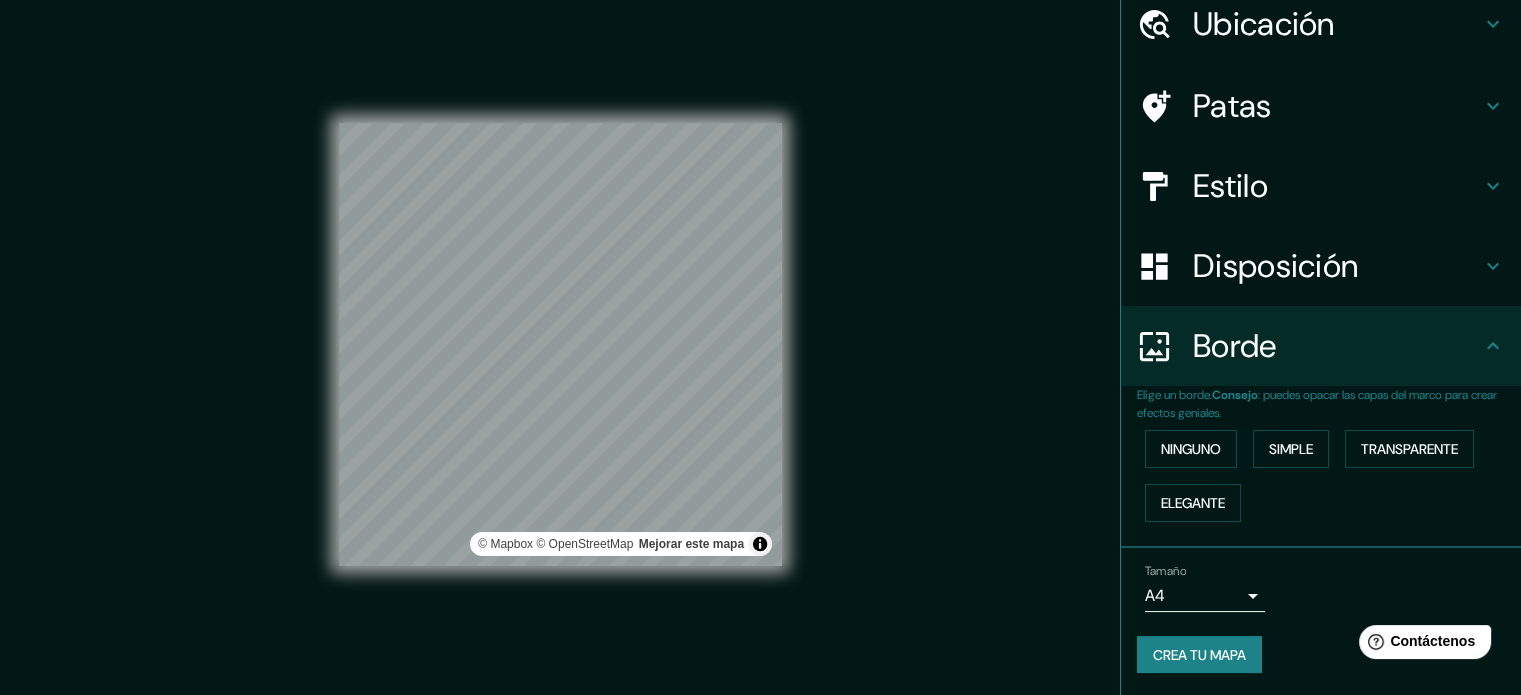 scroll, scrollTop: 26, scrollLeft: 0, axis: vertical 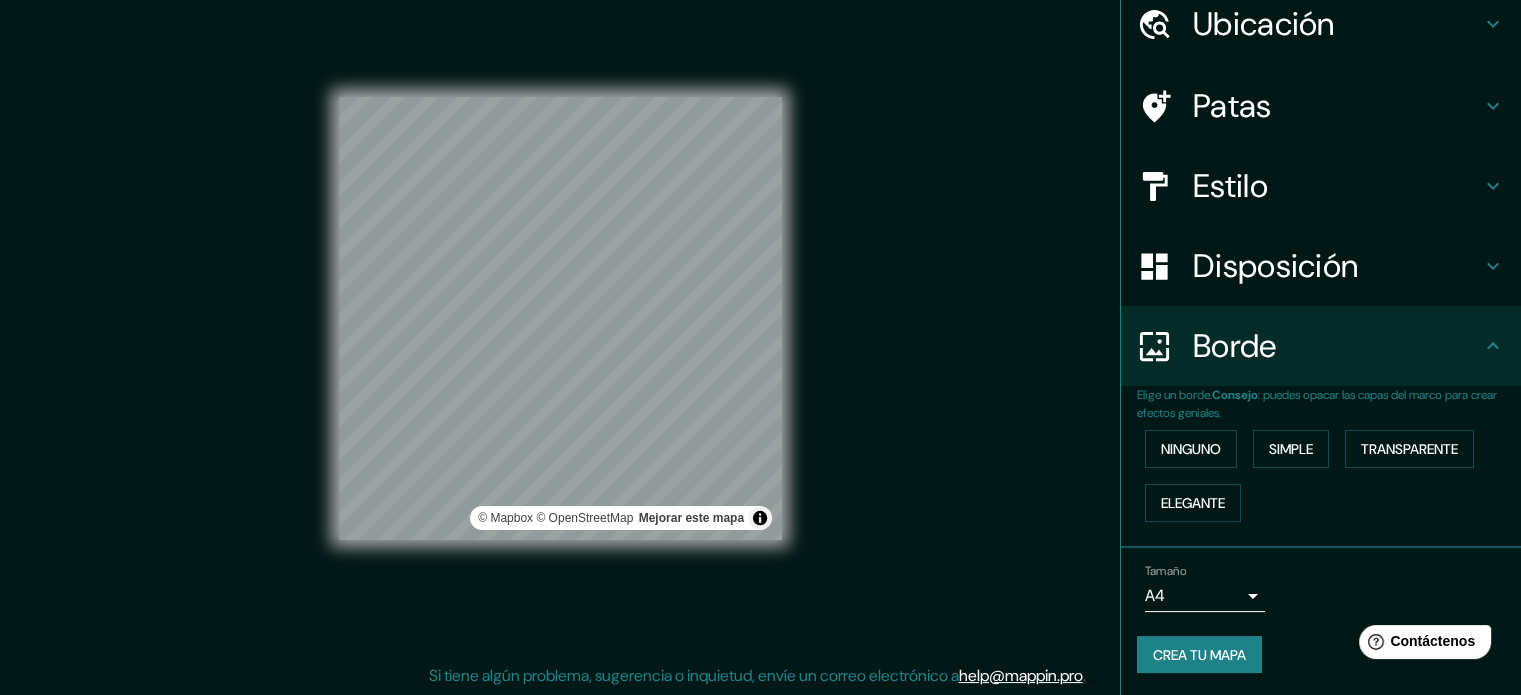 drag, startPoint x: 689, startPoint y: 569, endPoint x: 1048, endPoint y: 352, distance: 419.4878 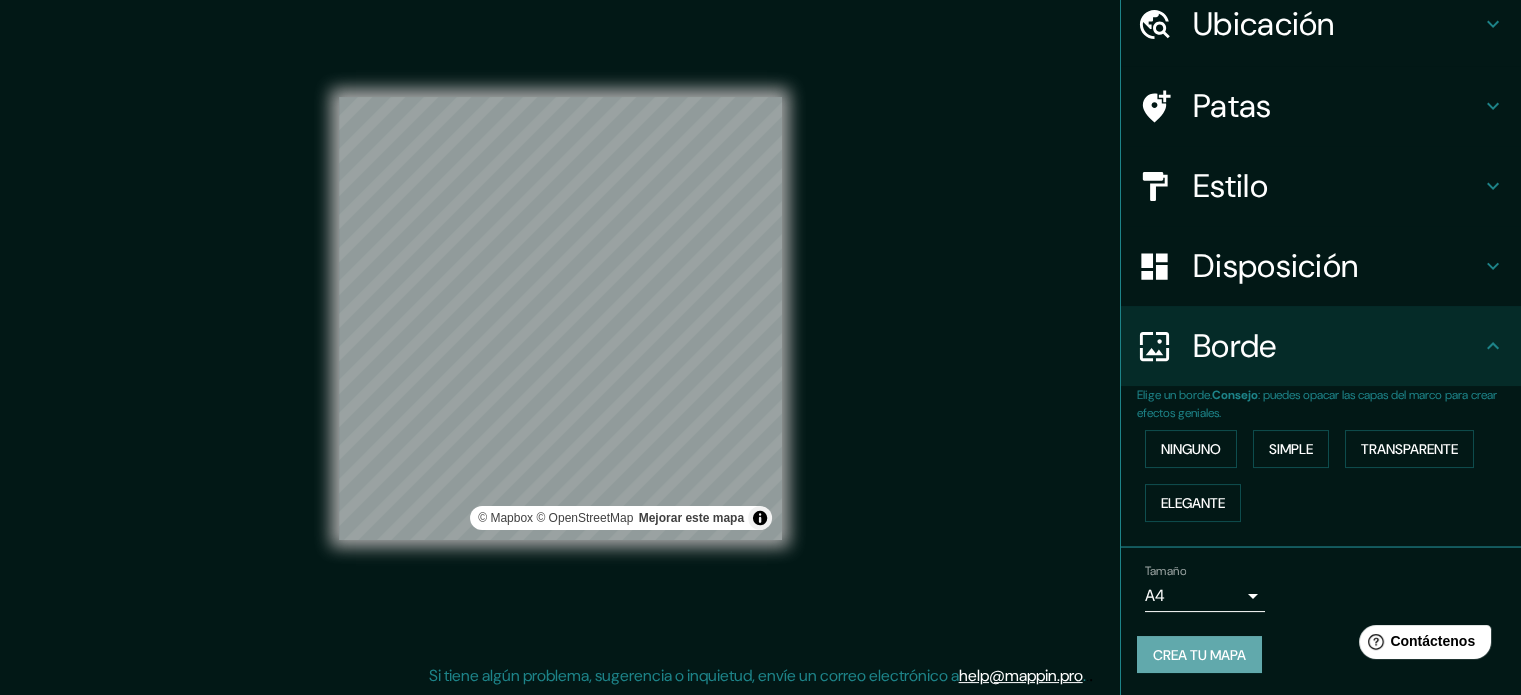 click on "Crea tu mapa" at bounding box center (1199, 655) 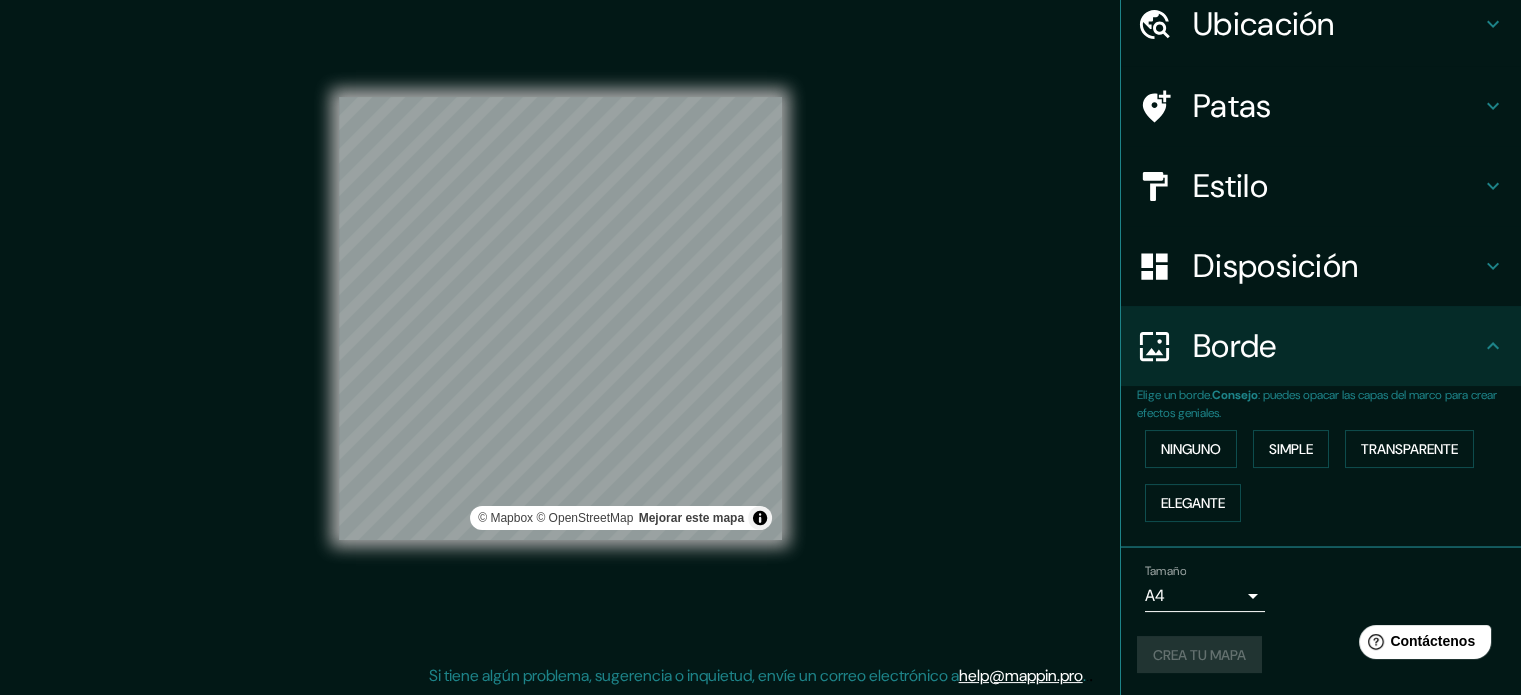 drag, startPoint x: 1226, startPoint y: 654, endPoint x: 1260, endPoint y: 636, distance: 38.470768 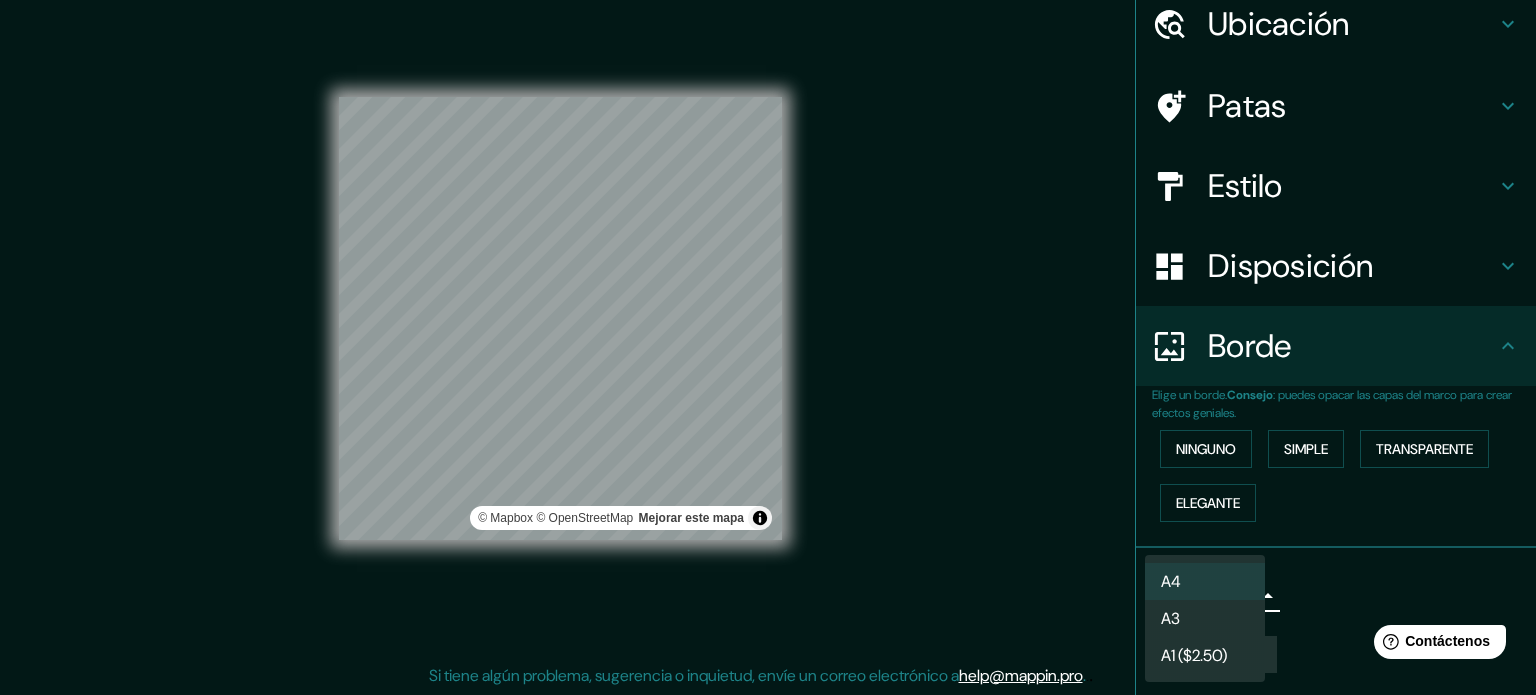 click at bounding box center [768, 347] 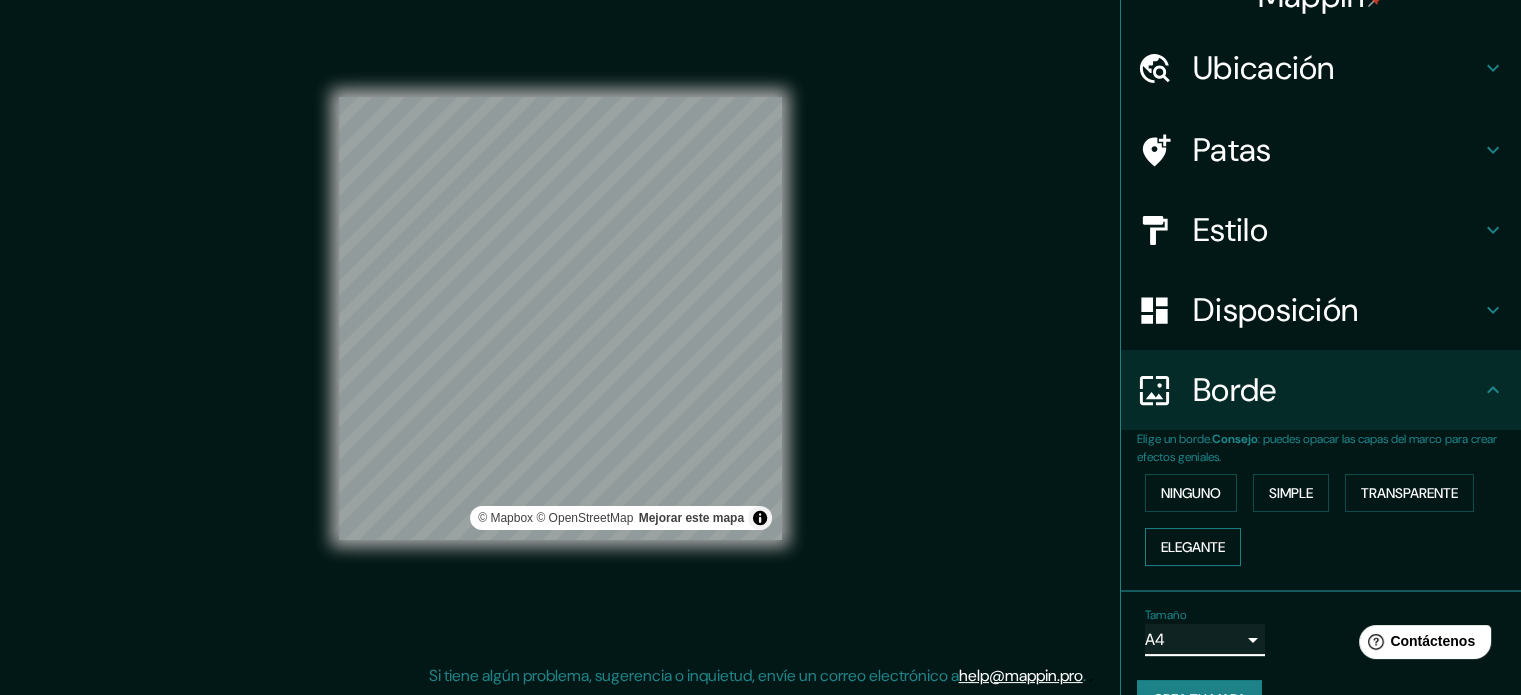 scroll, scrollTop: 0, scrollLeft: 0, axis: both 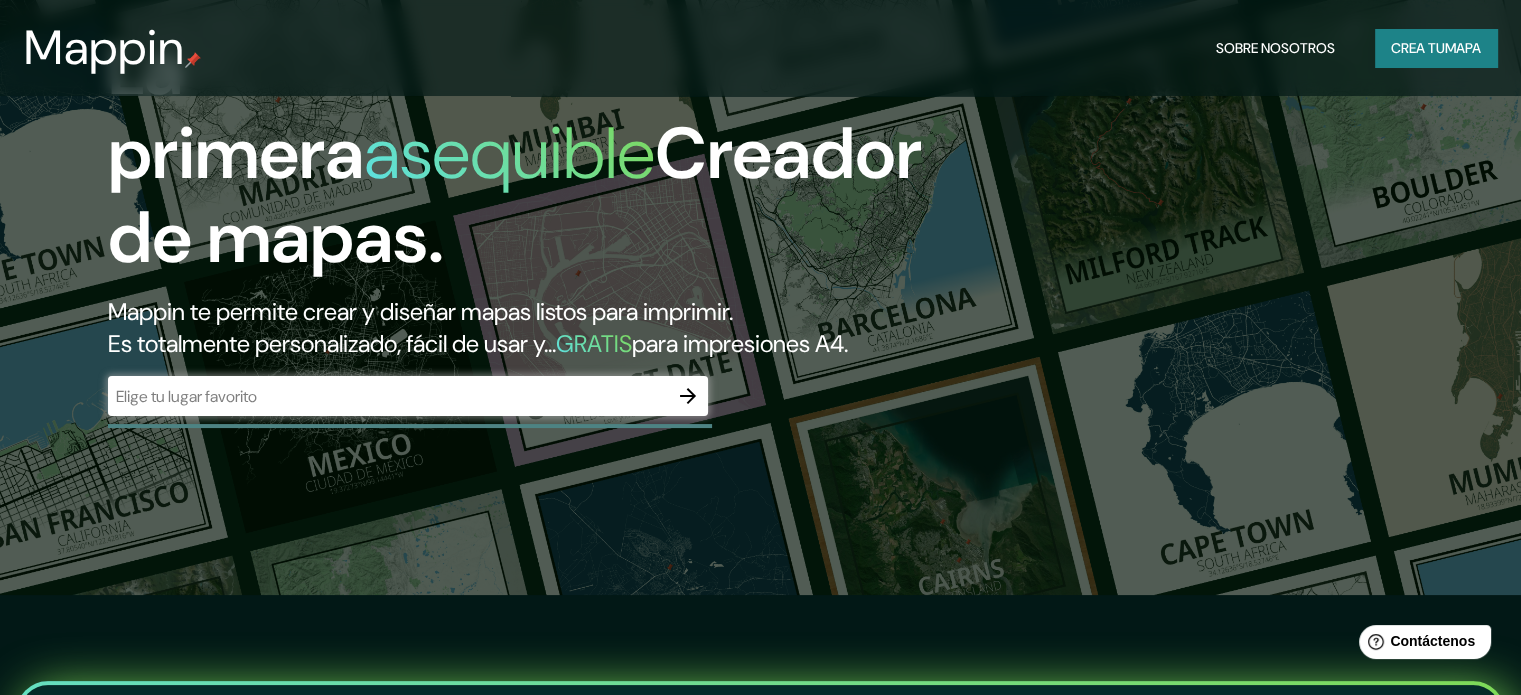 click on "​" at bounding box center (408, 396) 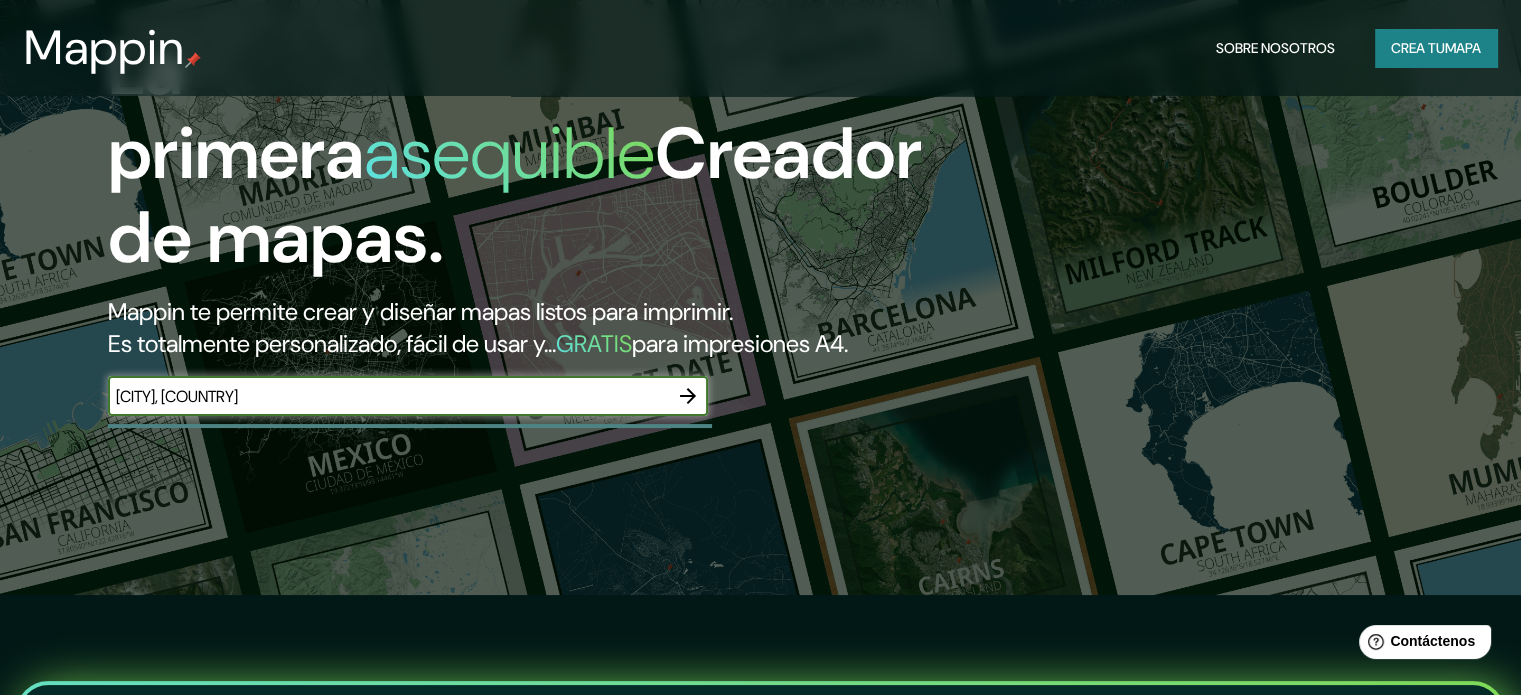 type on "Córdoba, Argentina" 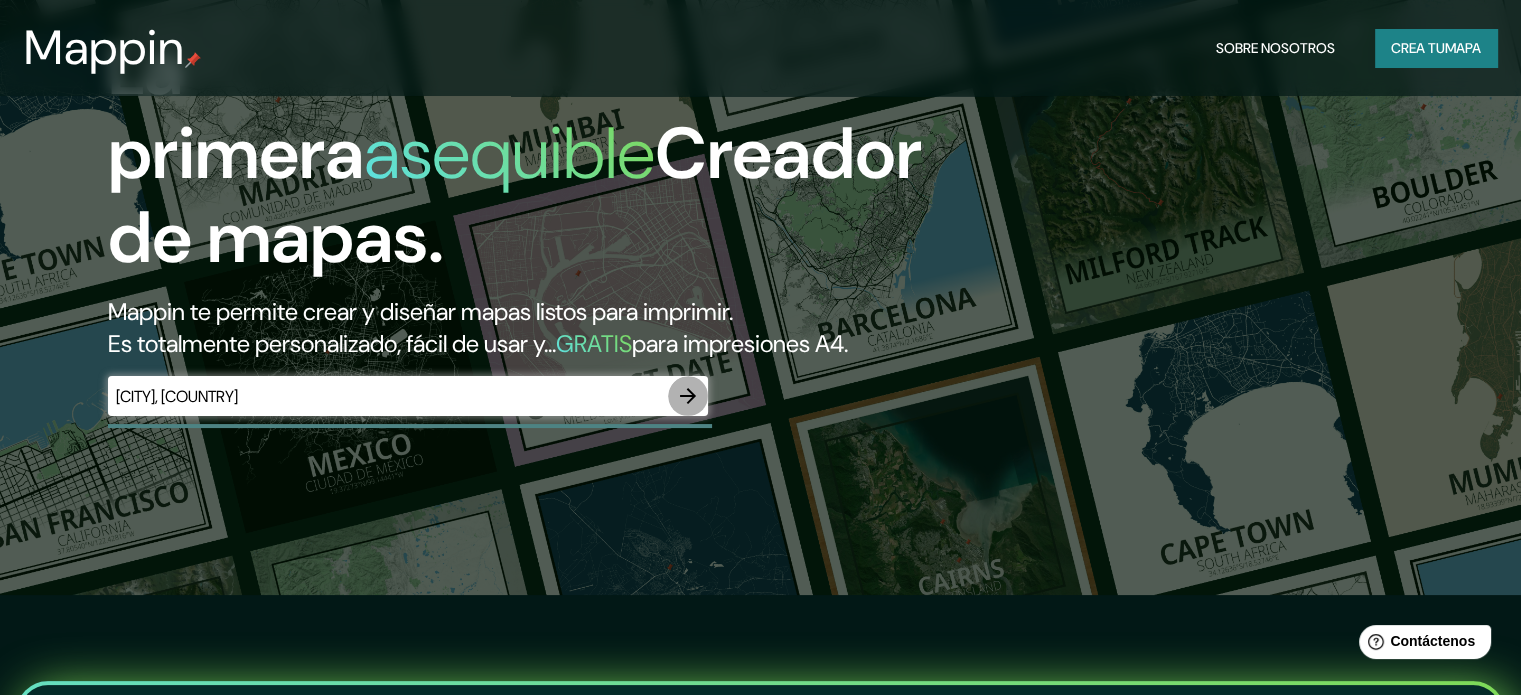 click at bounding box center (688, 396) 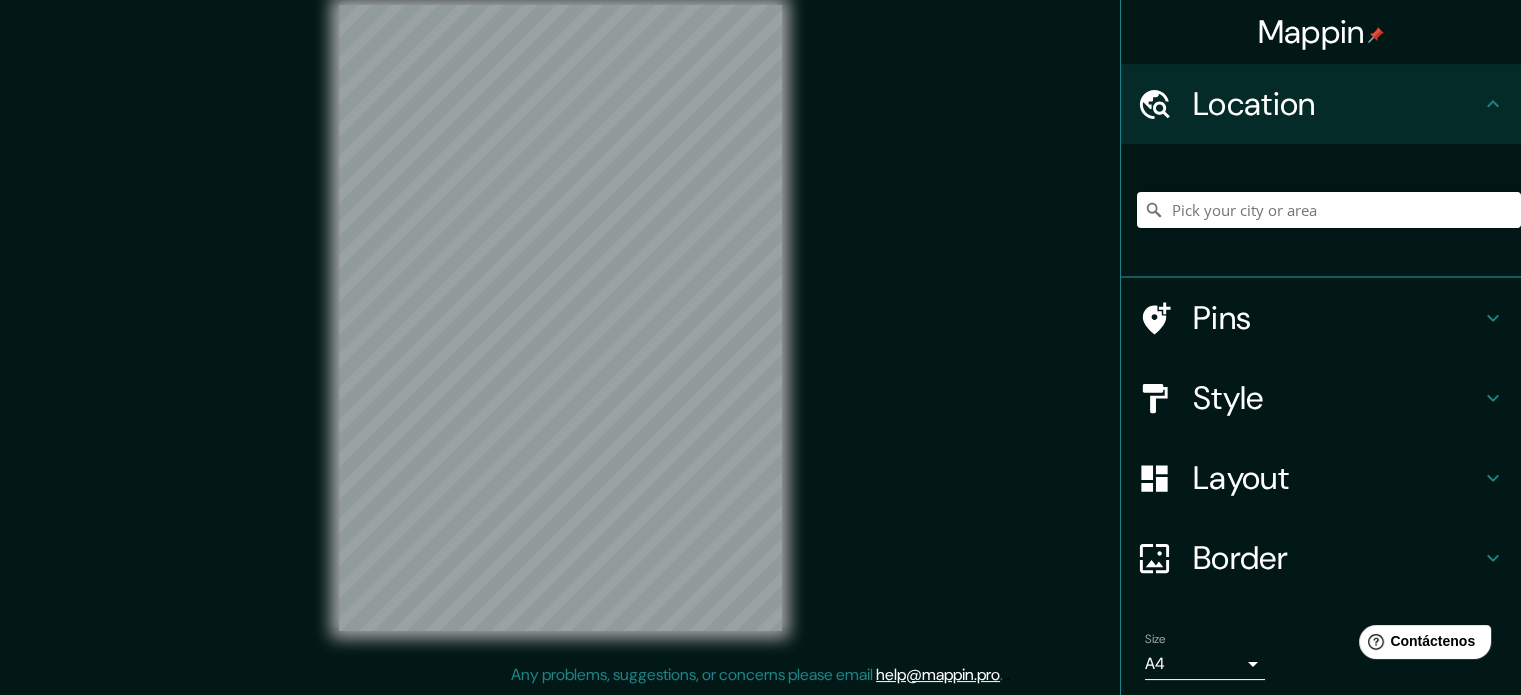 scroll, scrollTop: 0, scrollLeft: 0, axis: both 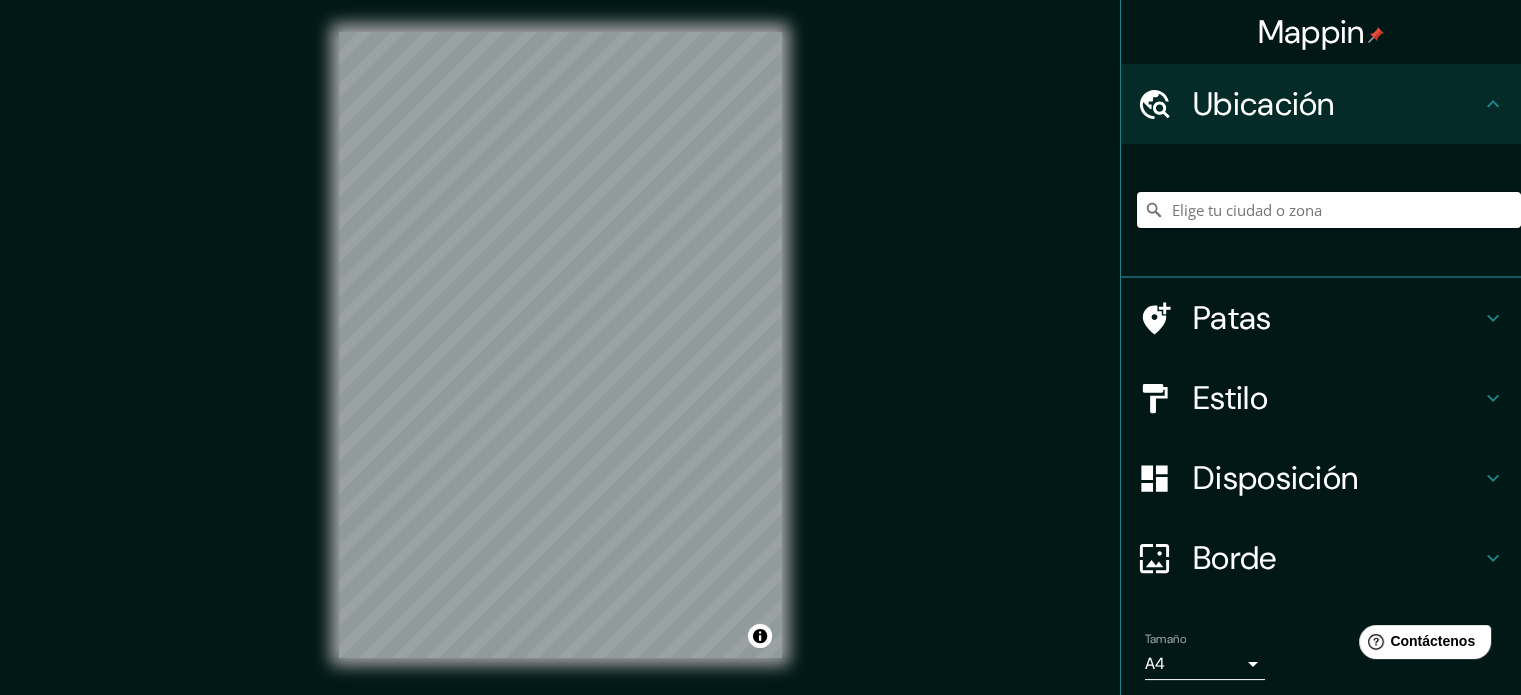 click at bounding box center (1329, 210) 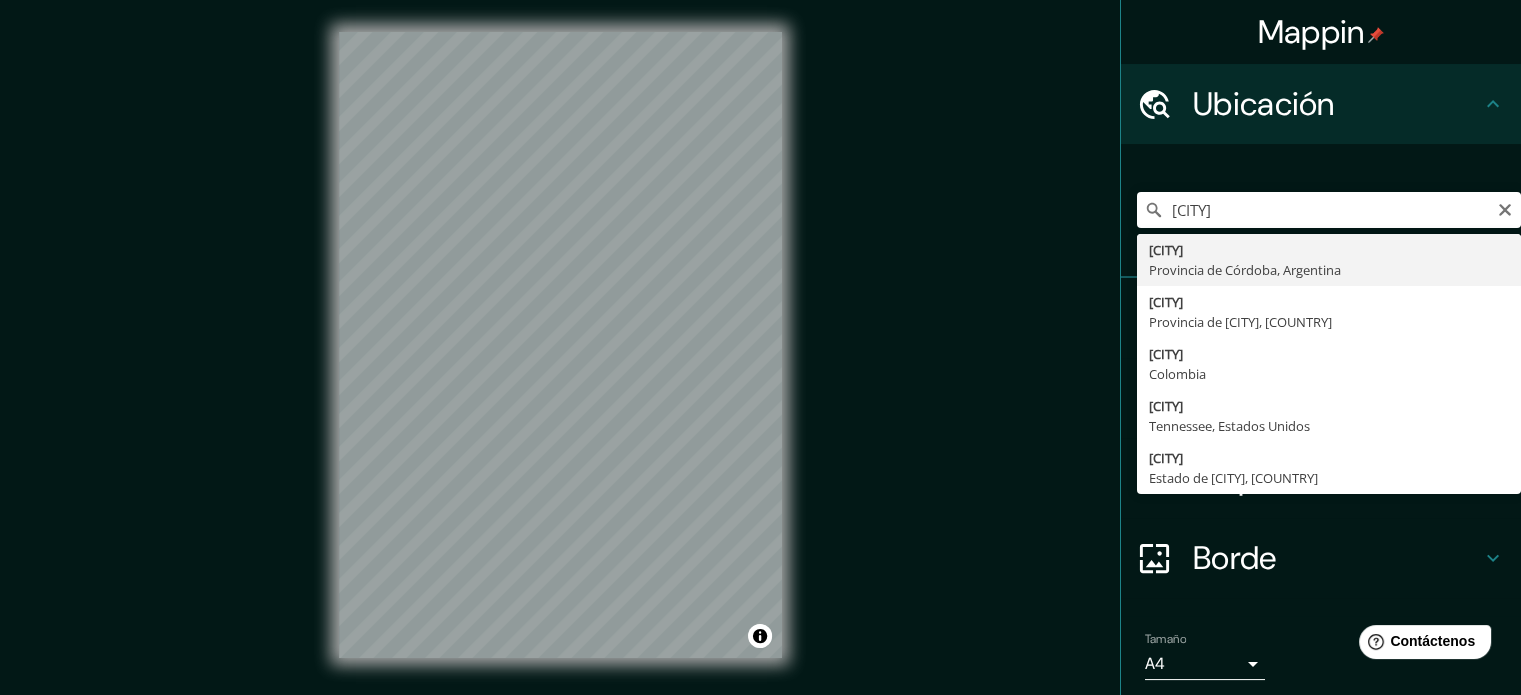 type on "[CITY], [STATE], [COUNTRY]" 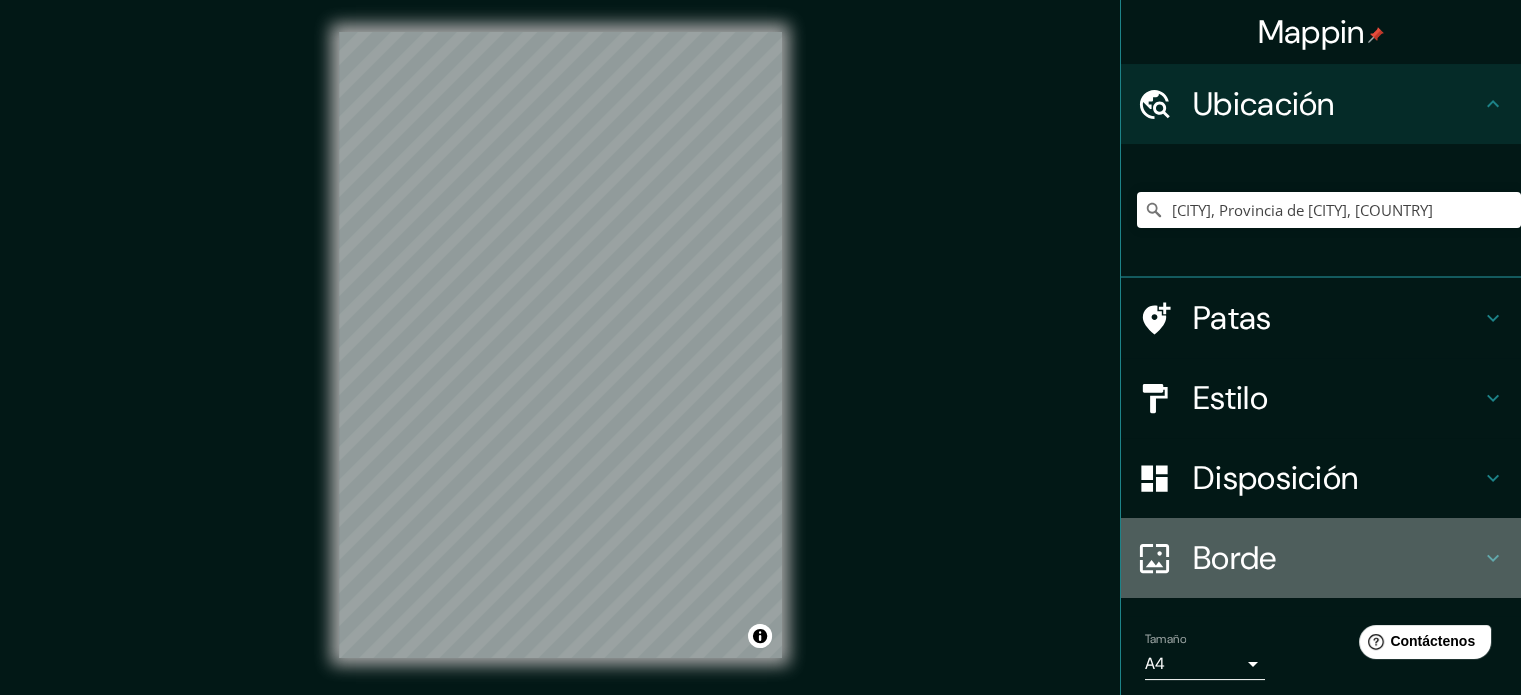 click on "Borde" at bounding box center (1337, 558) 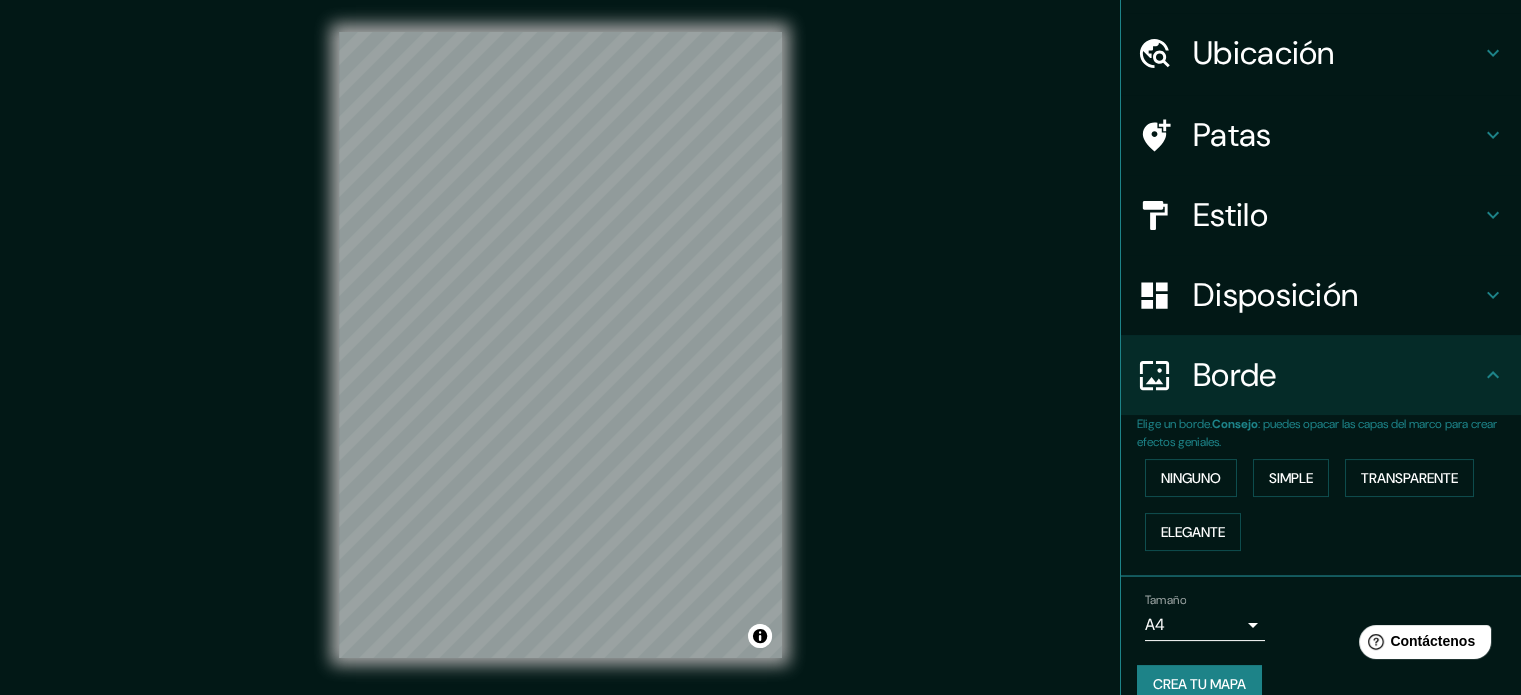 scroll, scrollTop: 80, scrollLeft: 0, axis: vertical 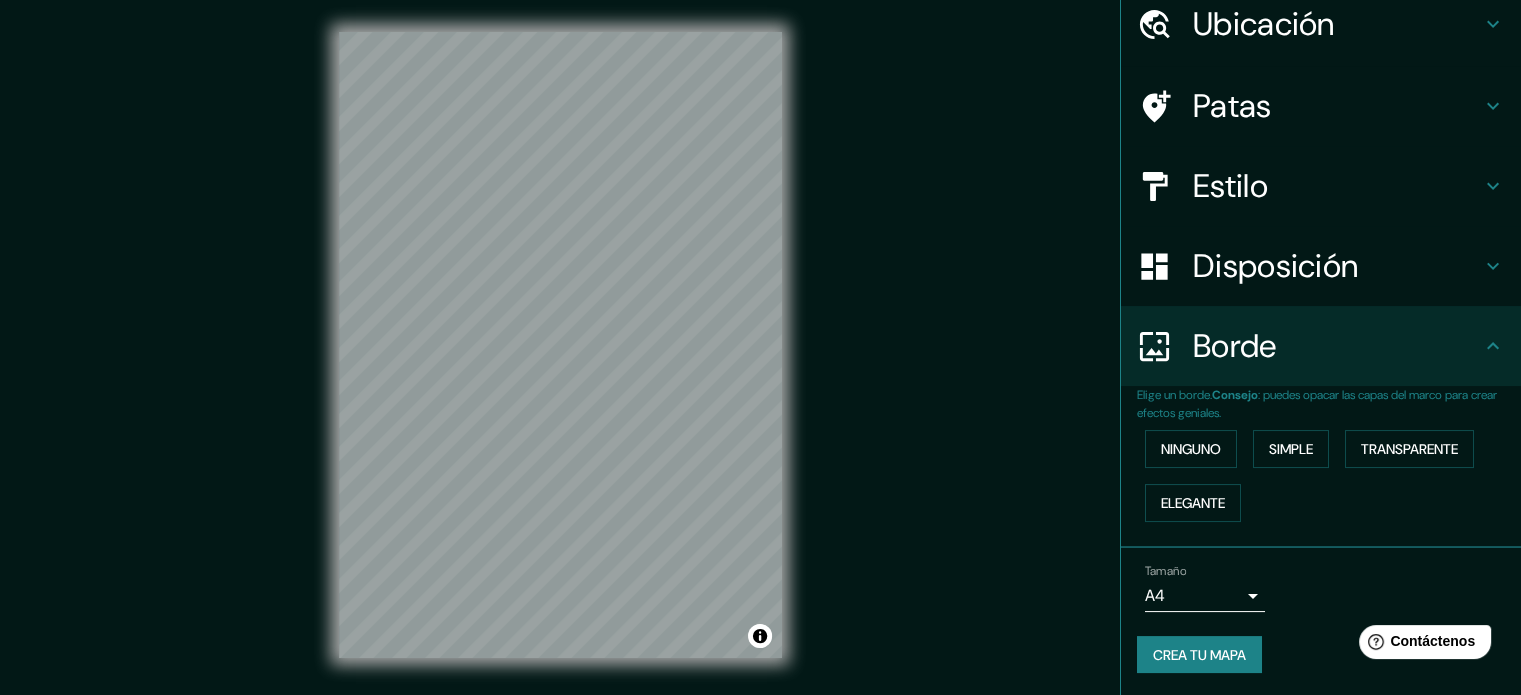 click on "Borde" at bounding box center [1321, 346] 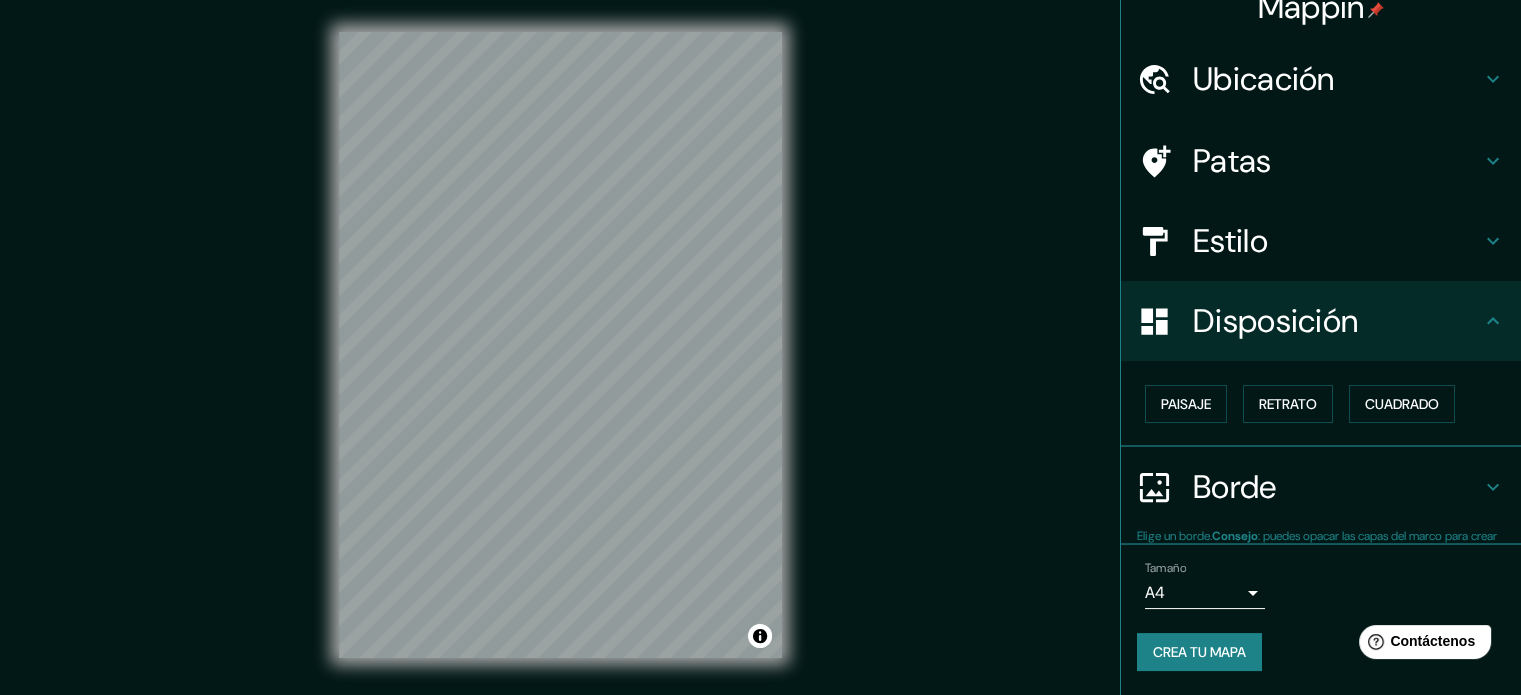 scroll, scrollTop: 24, scrollLeft: 0, axis: vertical 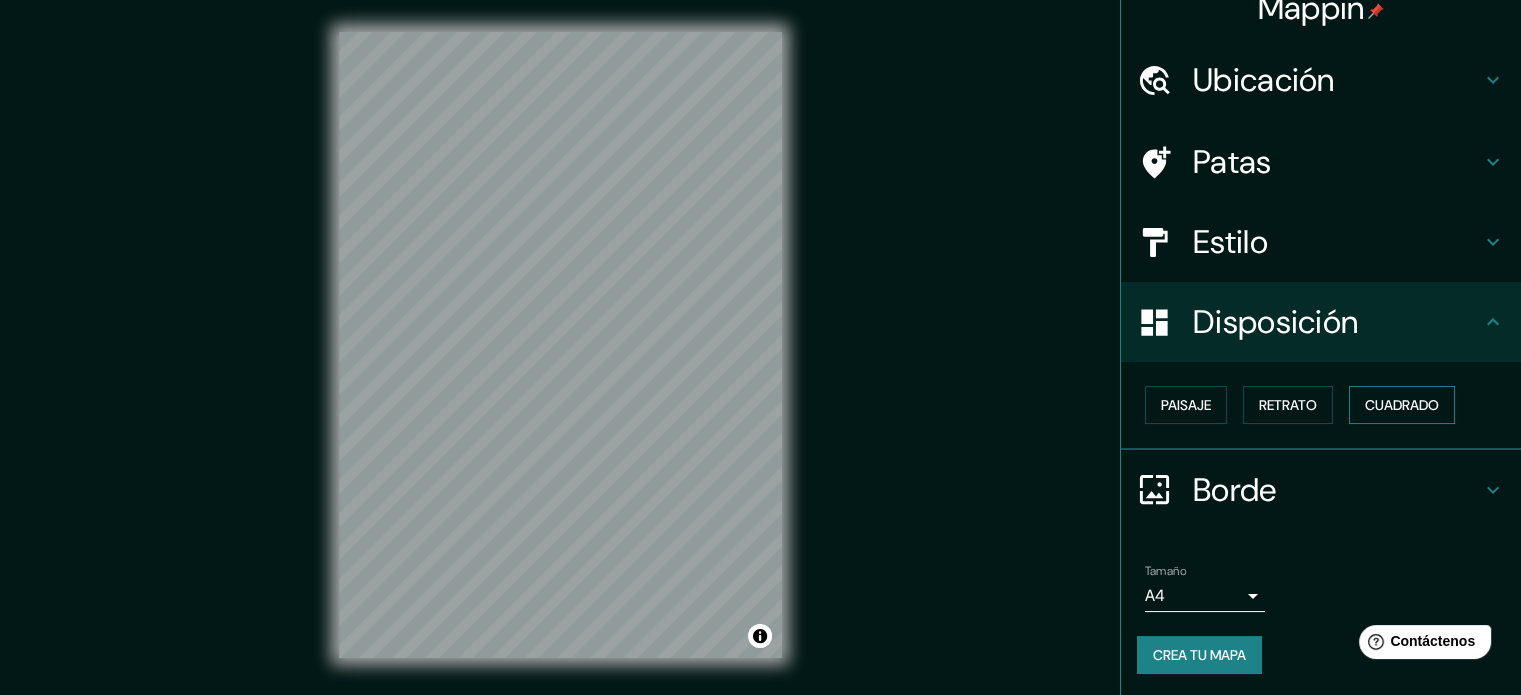 click on "Cuadrado" at bounding box center [1402, 405] 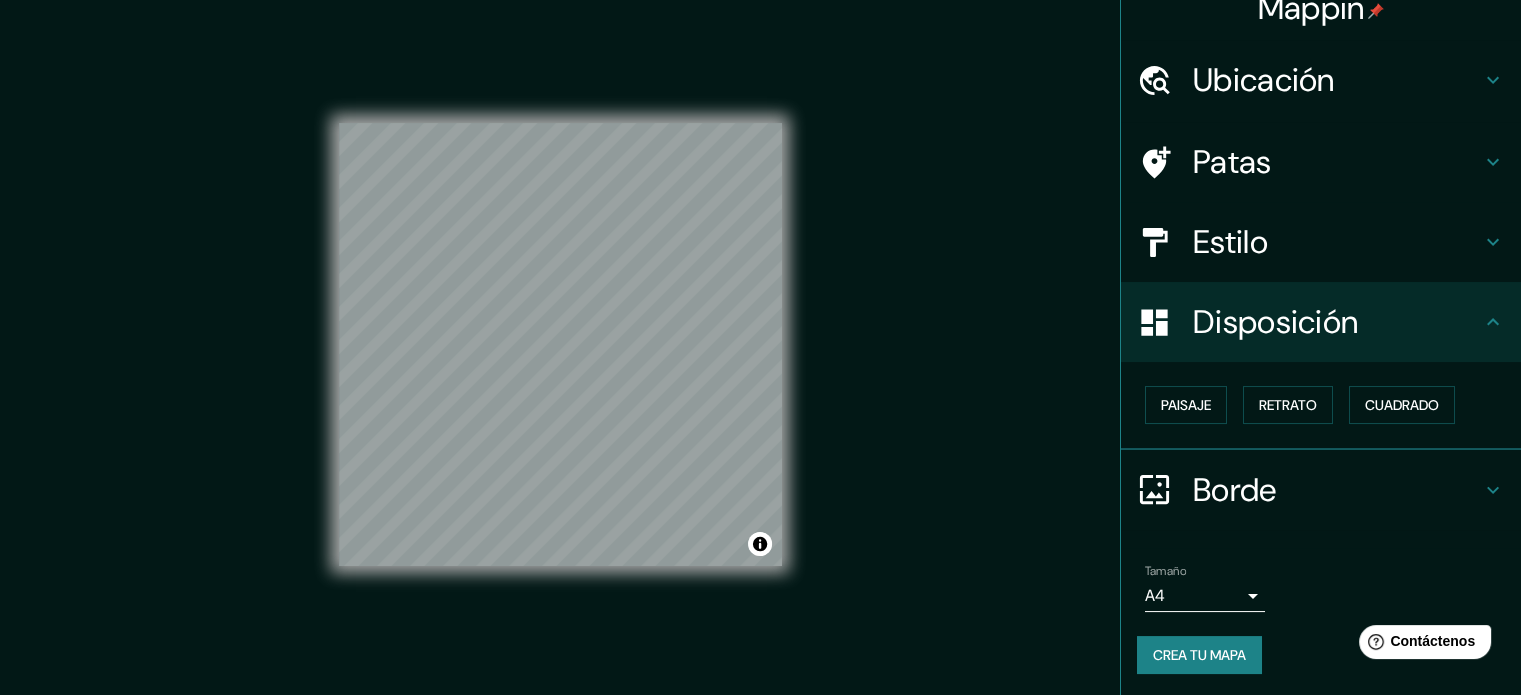 click on "Crea tu mapa" at bounding box center [1199, 655] 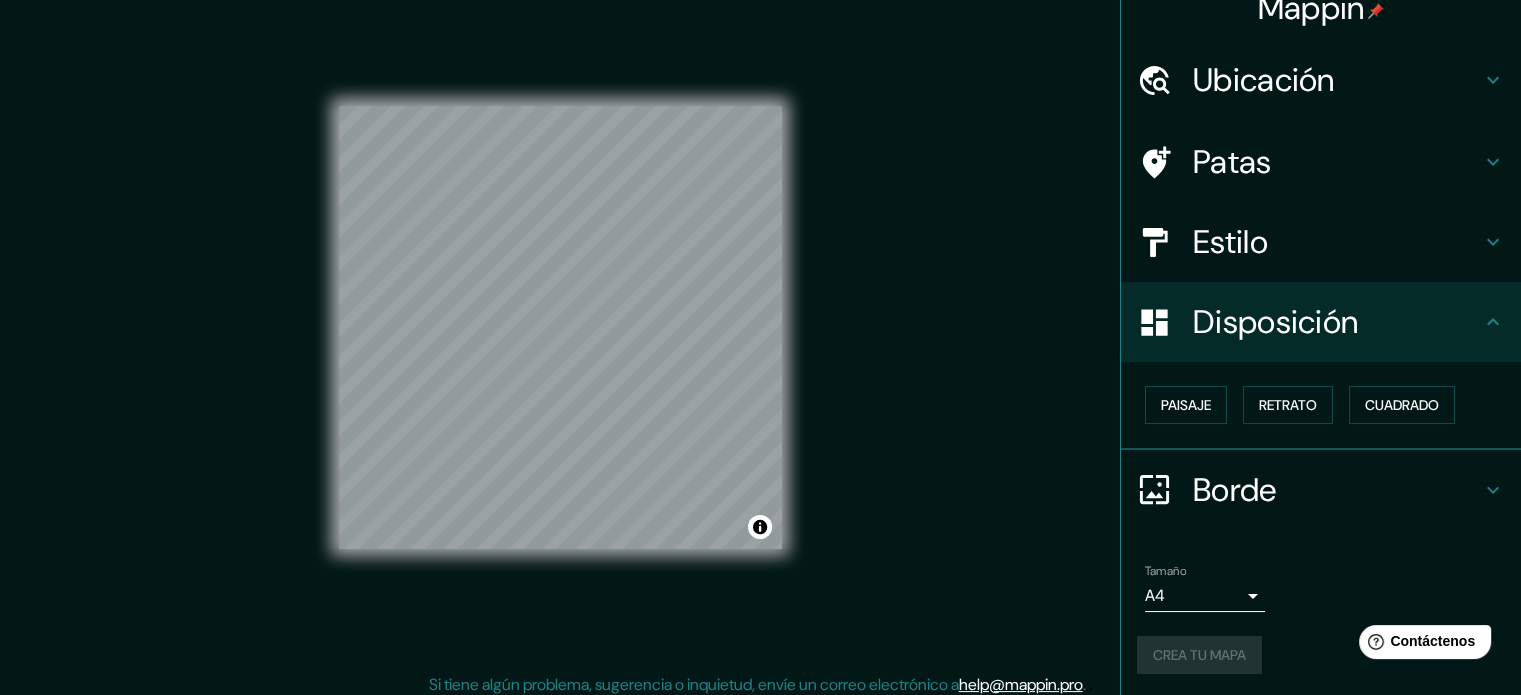 scroll, scrollTop: 26, scrollLeft: 0, axis: vertical 